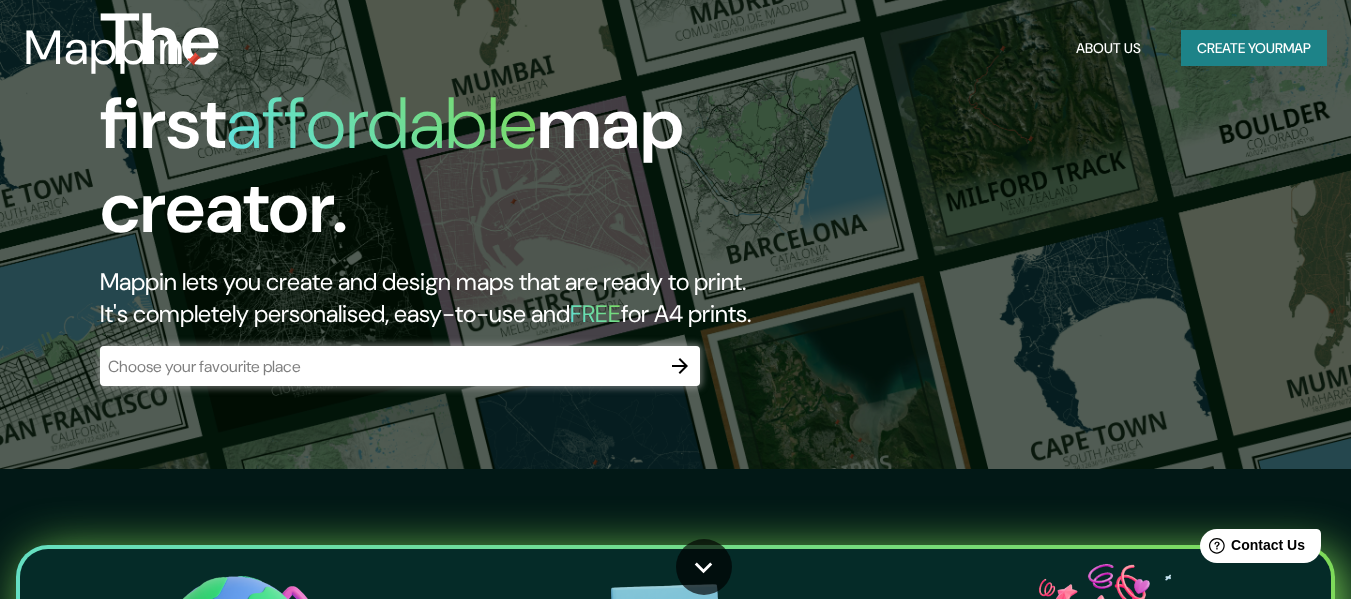 scroll, scrollTop: 0, scrollLeft: 0, axis: both 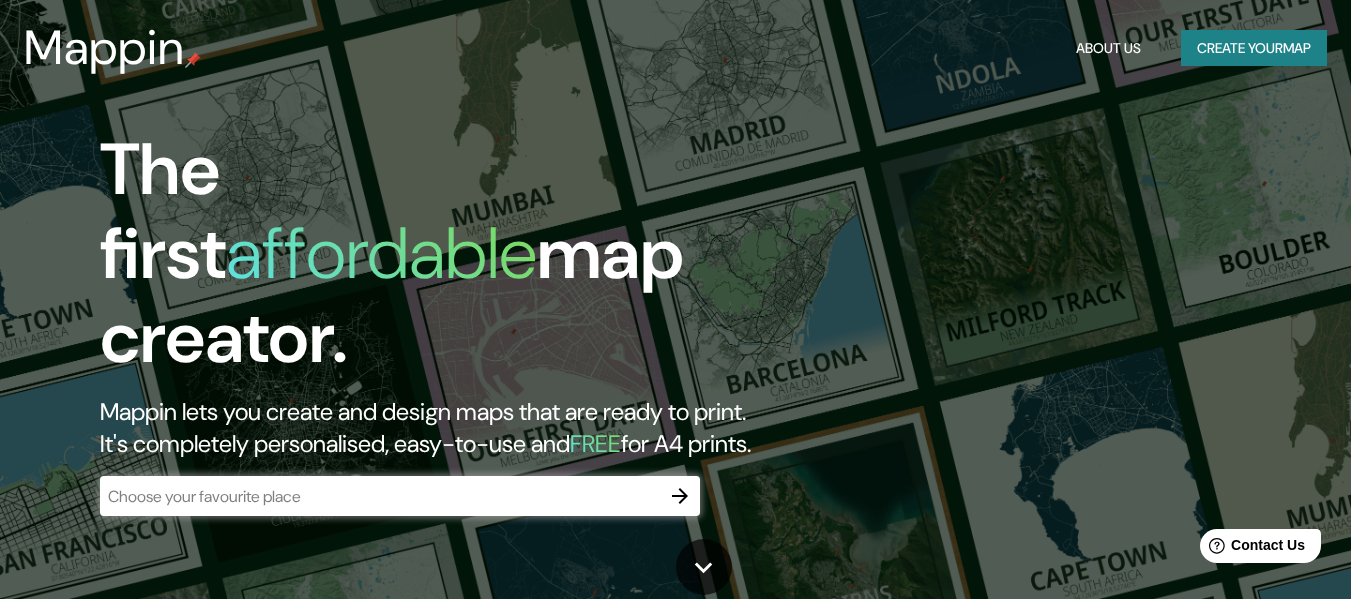 click at bounding box center (380, 496) 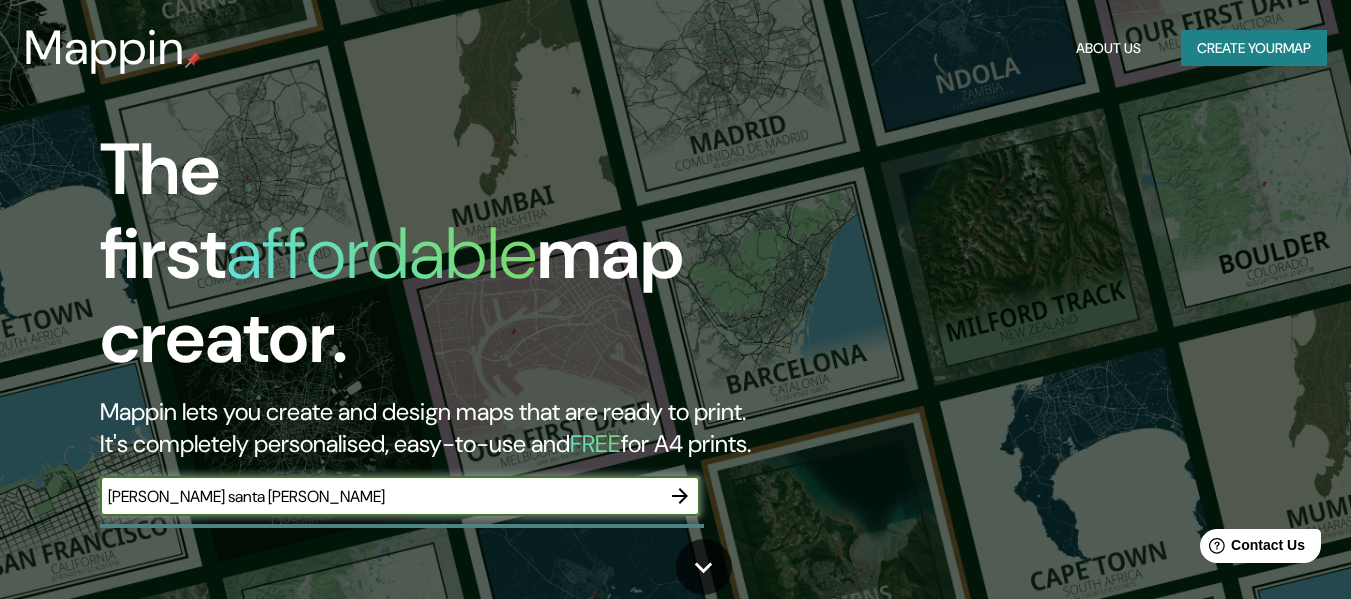 type on "[PERSON_NAME] santa [PERSON_NAME]" 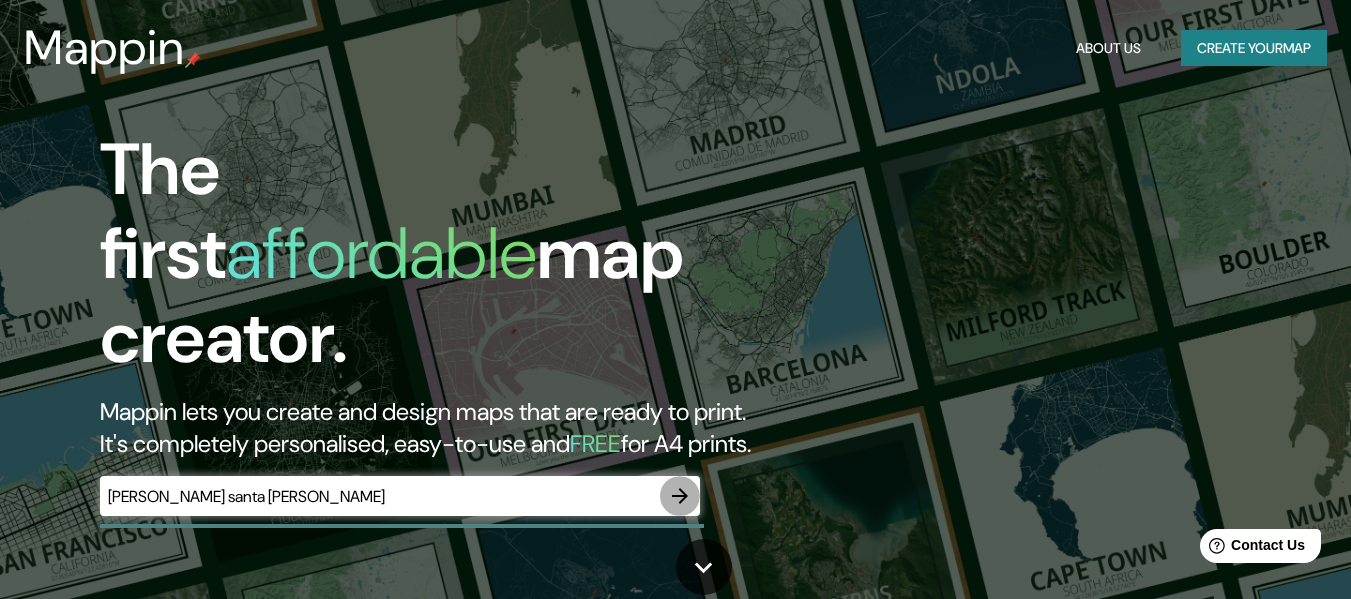 click 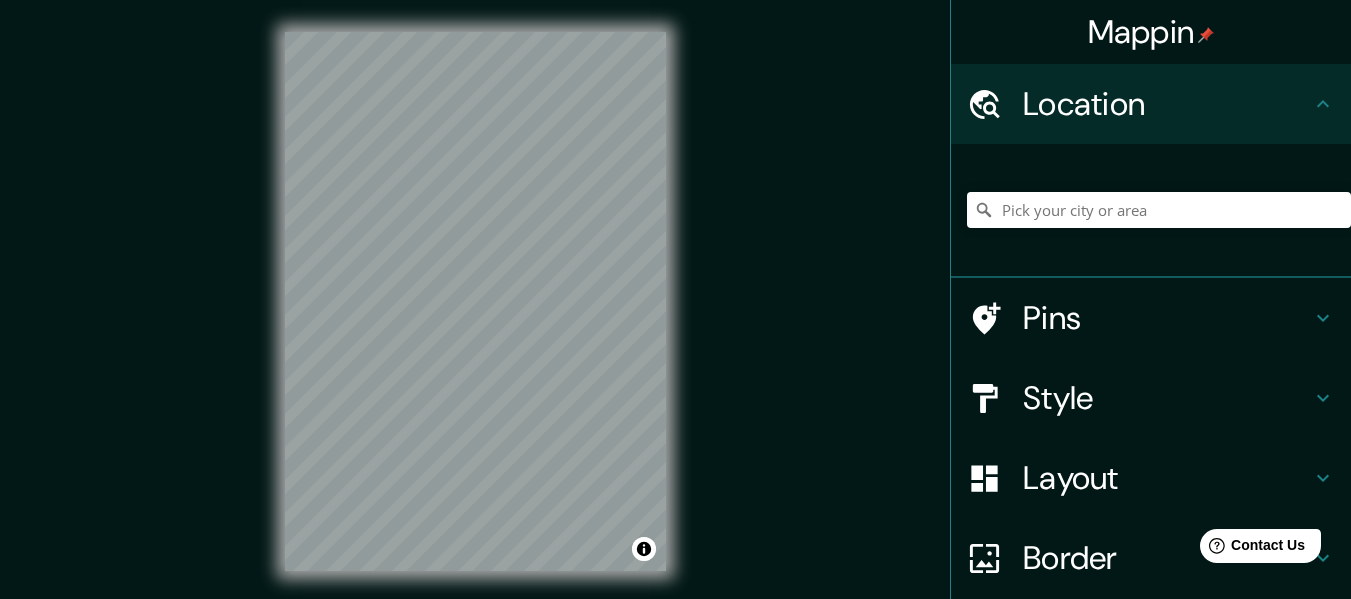 click on "Mappin Location Pins Style Layout Border Choose a border.  Hint : you can make layers of the frame opaque to create some cool effects. None Simple Transparent Fancy Size A4 single Zoom level too high - zoom in more Create your map © Mapbox   © OpenStreetMap   Improve this map Any problems, suggestions, or concerns please email    [EMAIL_ADDRESS][DOMAIN_NAME] . . ." at bounding box center [675, 317] 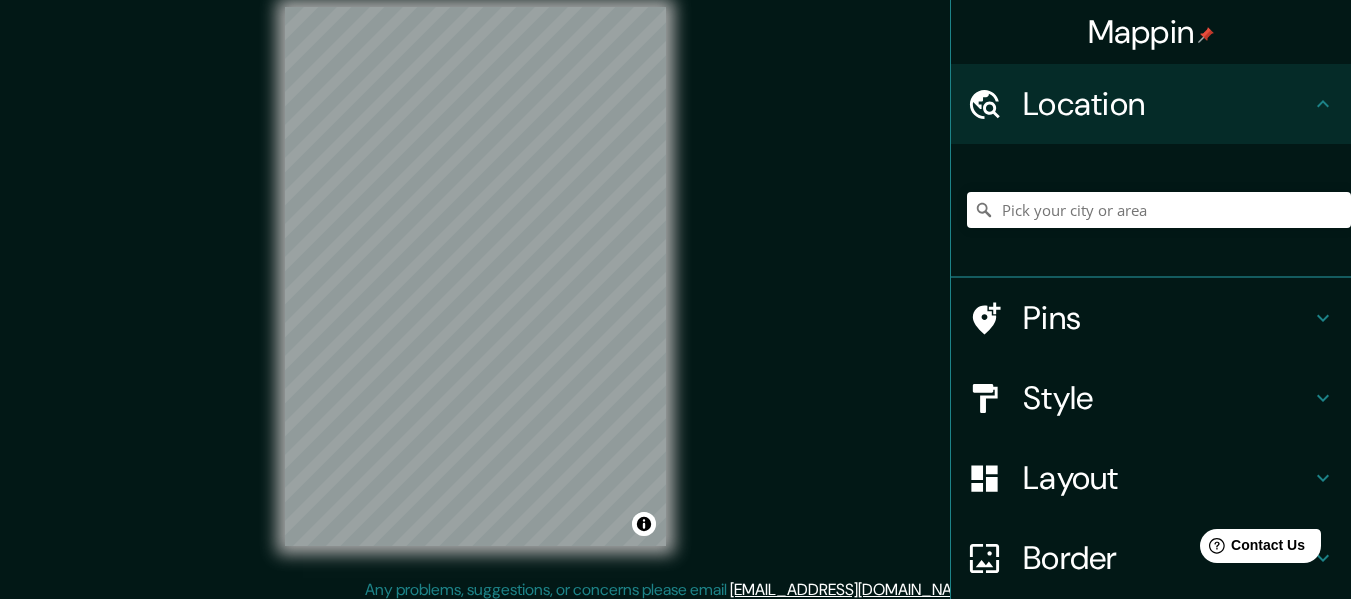 scroll, scrollTop: 17, scrollLeft: 0, axis: vertical 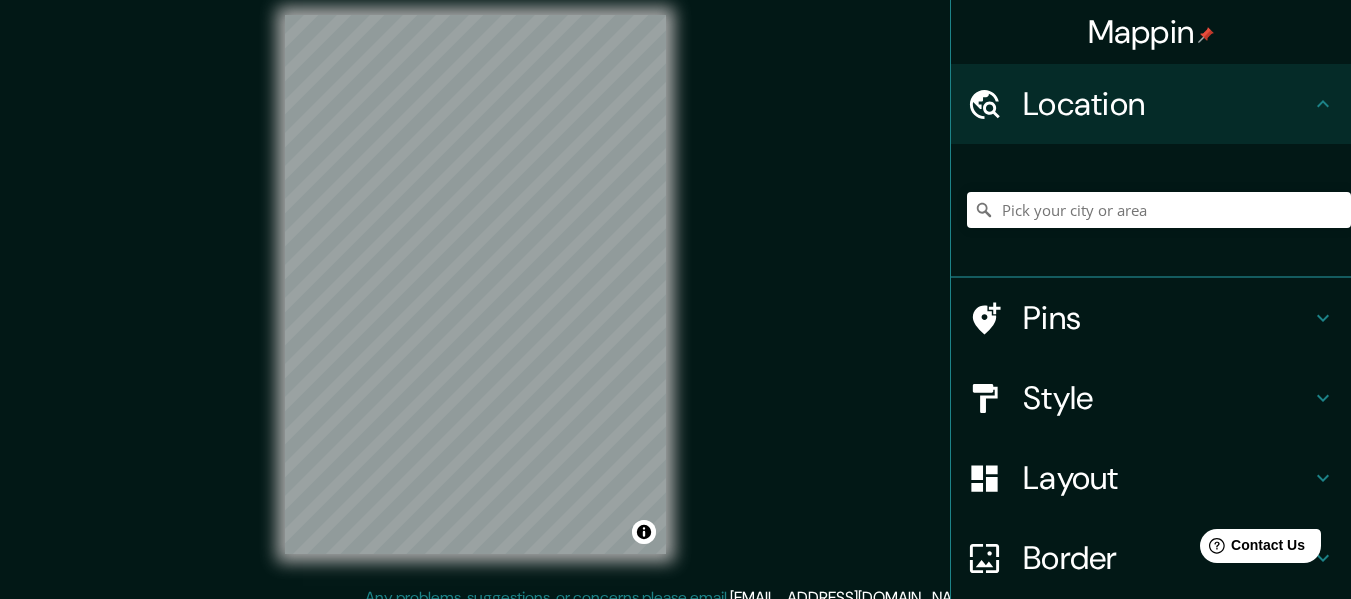 click on "Mappin Location Pins Style Layout Border Choose a border.  Hint : you can make layers of the frame opaque to create some cool effects. None Simple Transparent Fancy Size A4 single Create your map © Mapbox   © OpenStreetMap   Improve this map Any problems, suggestions, or concerns please email    [EMAIL_ADDRESS][DOMAIN_NAME] . . ." at bounding box center (675, 300) 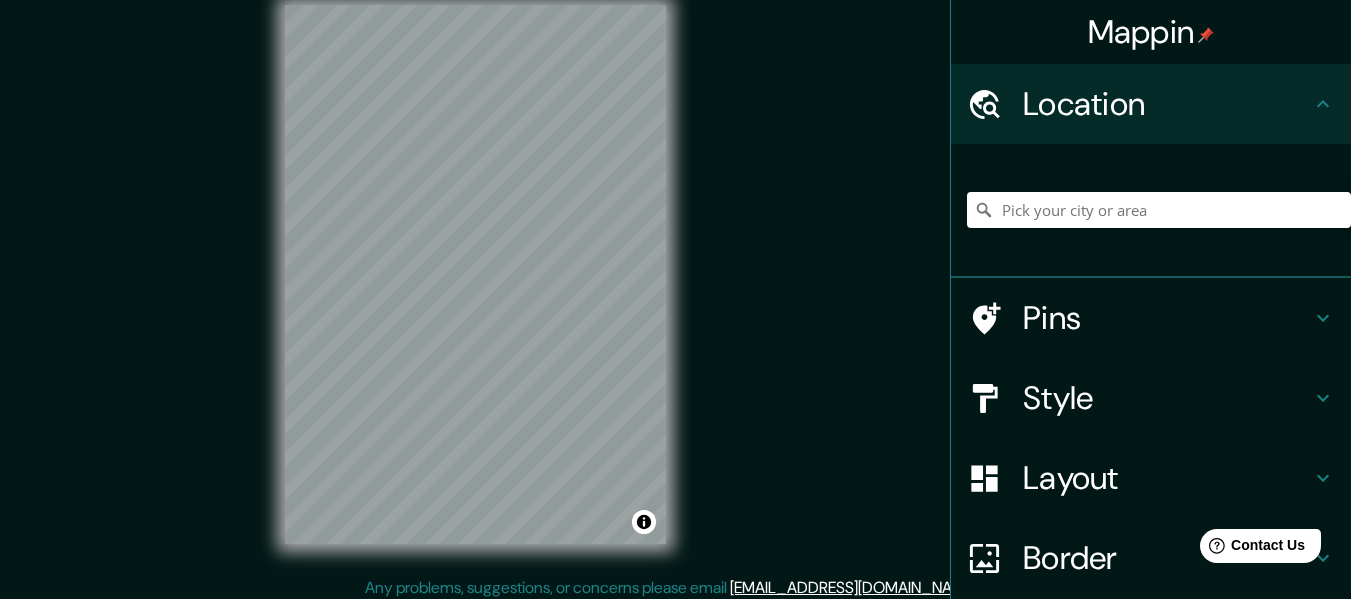 scroll, scrollTop: 36, scrollLeft: 0, axis: vertical 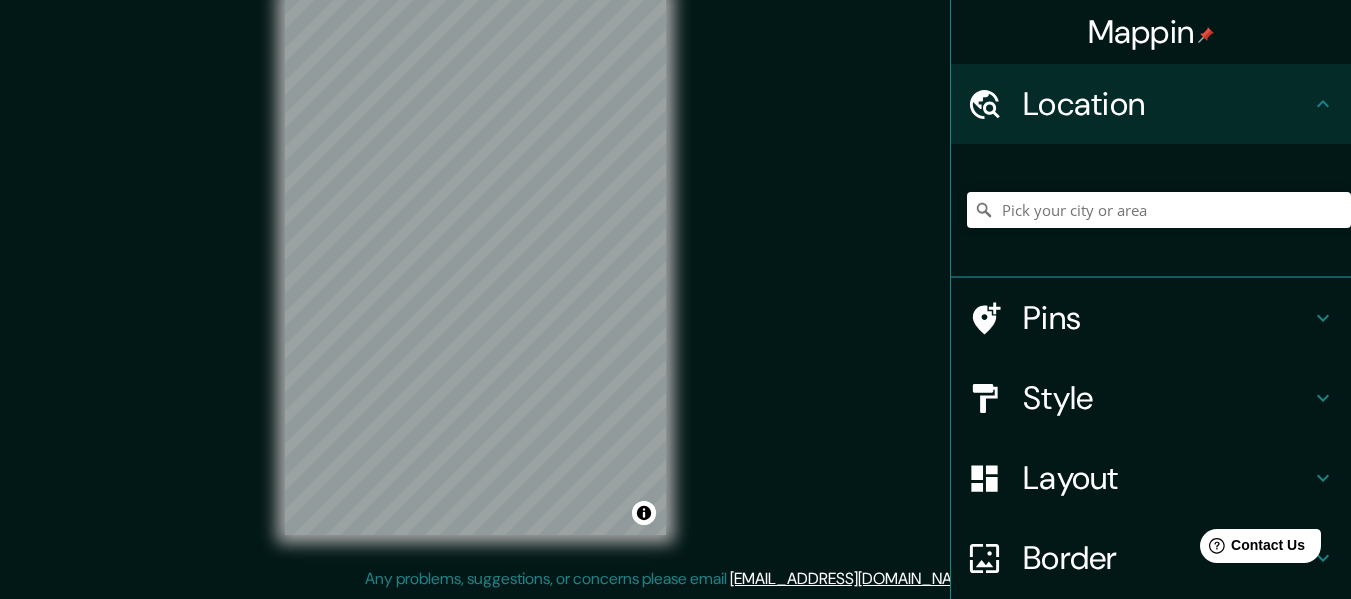 click on "Pins" at bounding box center [1167, 318] 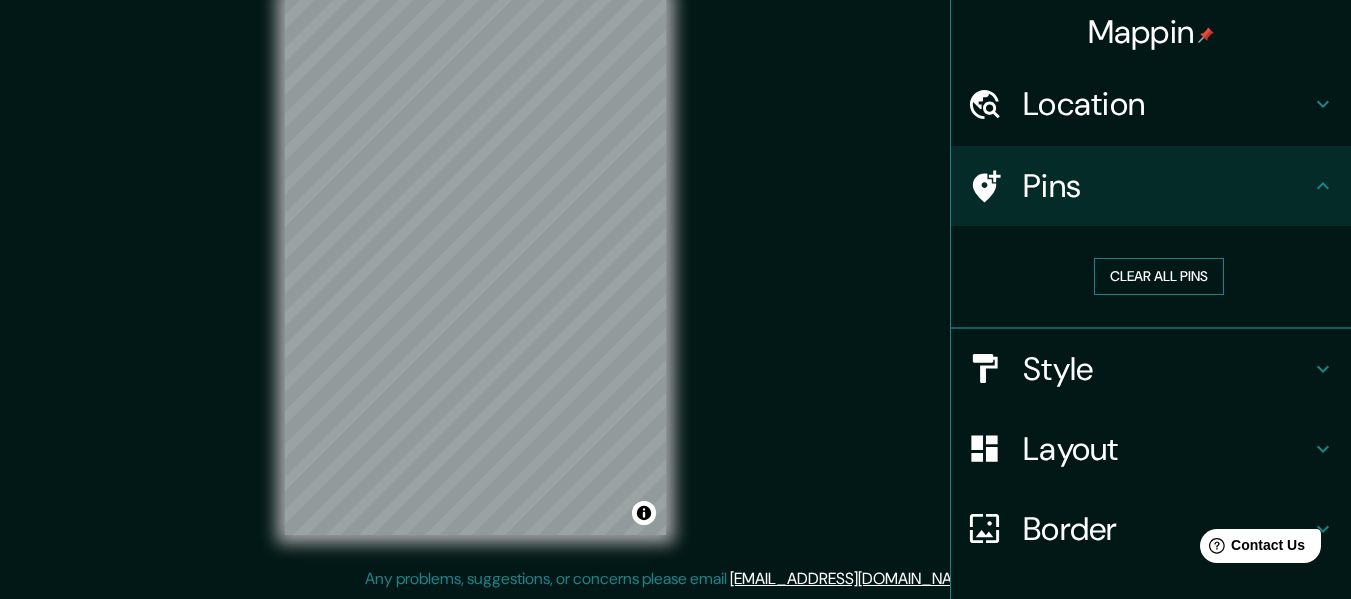 drag, startPoint x: 1153, startPoint y: 269, endPoint x: 1101, endPoint y: 269, distance: 52 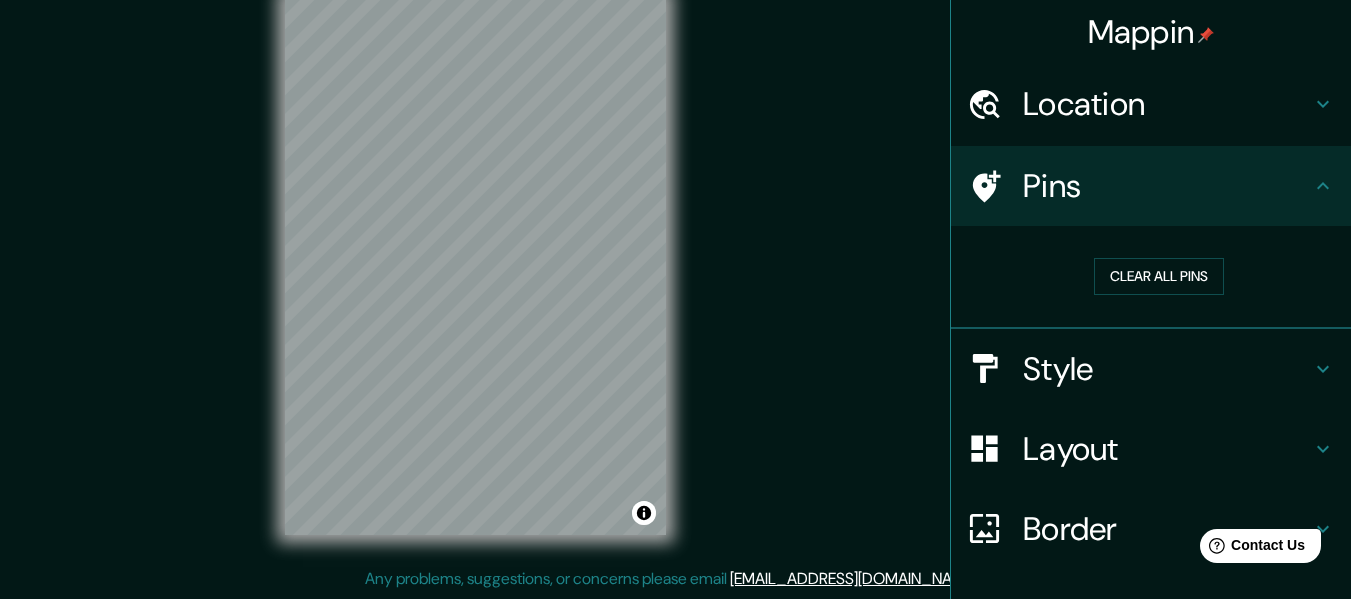 click on "Clear all pins" at bounding box center (1159, 276) 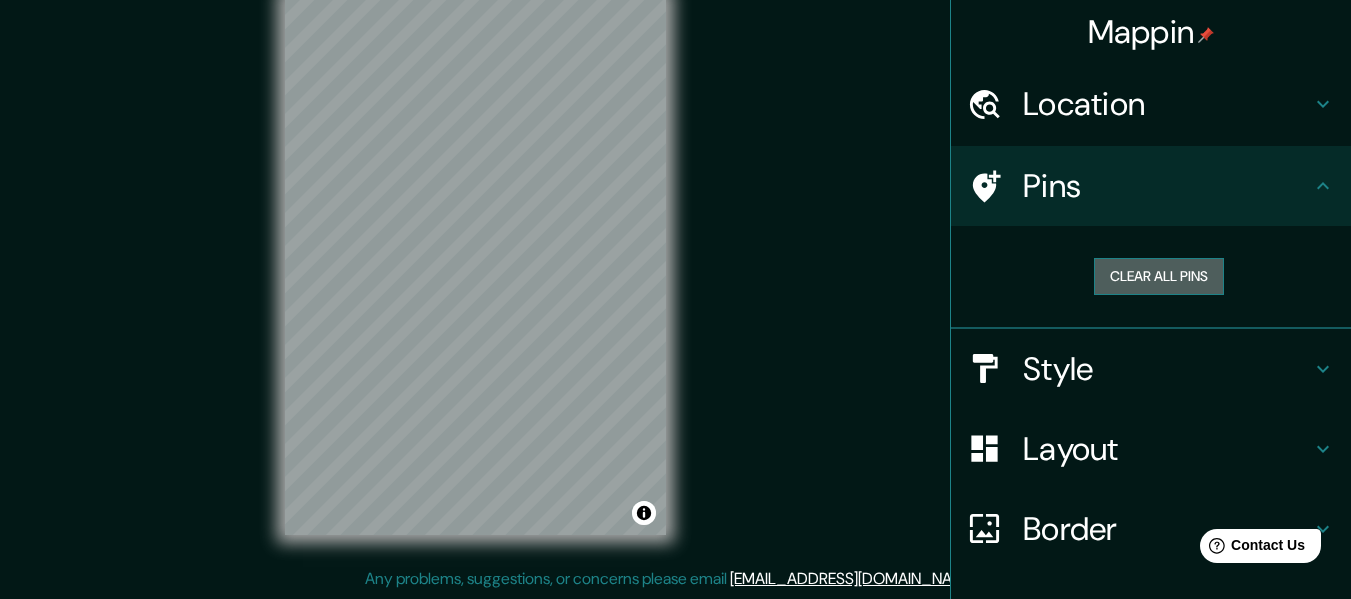 click on "Clear all pins" at bounding box center (1159, 276) 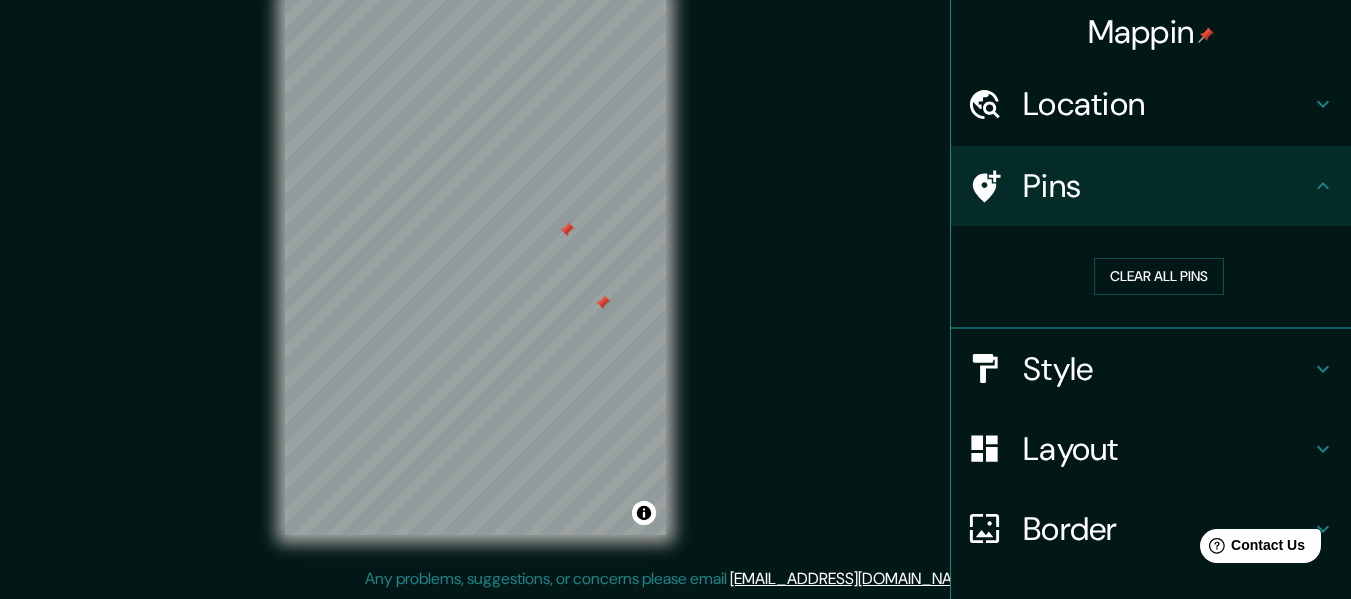 click on "© Mapbox   © OpenStreetMap   Improve this map" at bounding box center (475, 265) 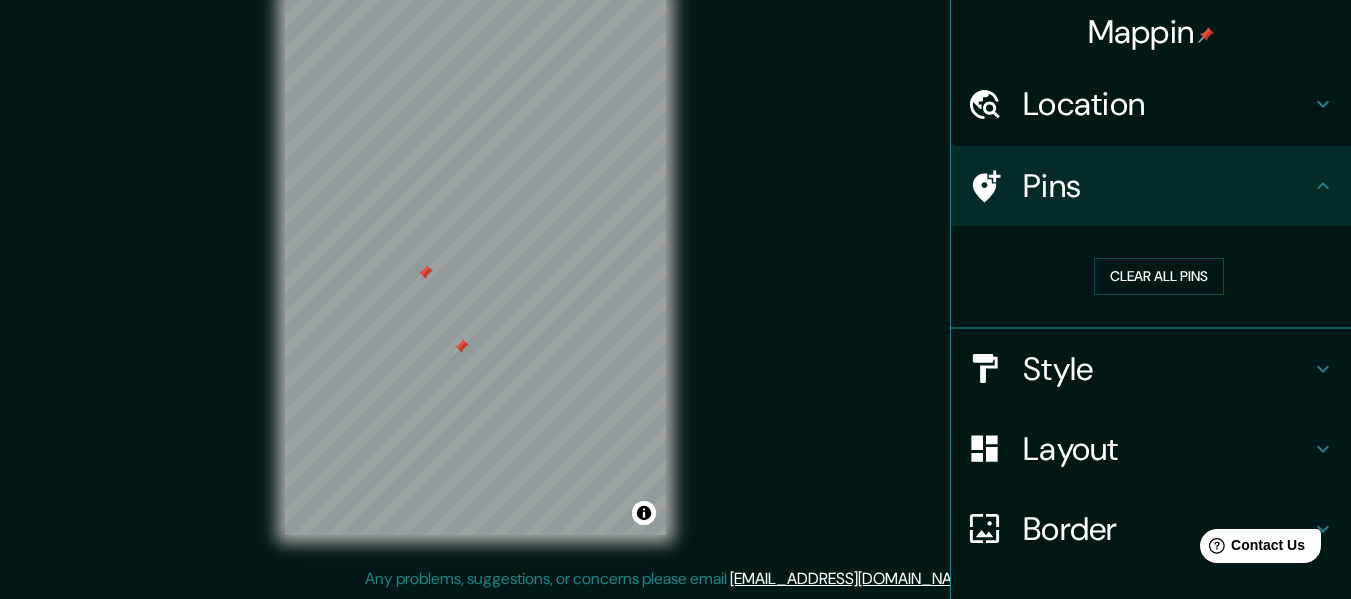 click on "Style" at bounding box center (1167, 369) 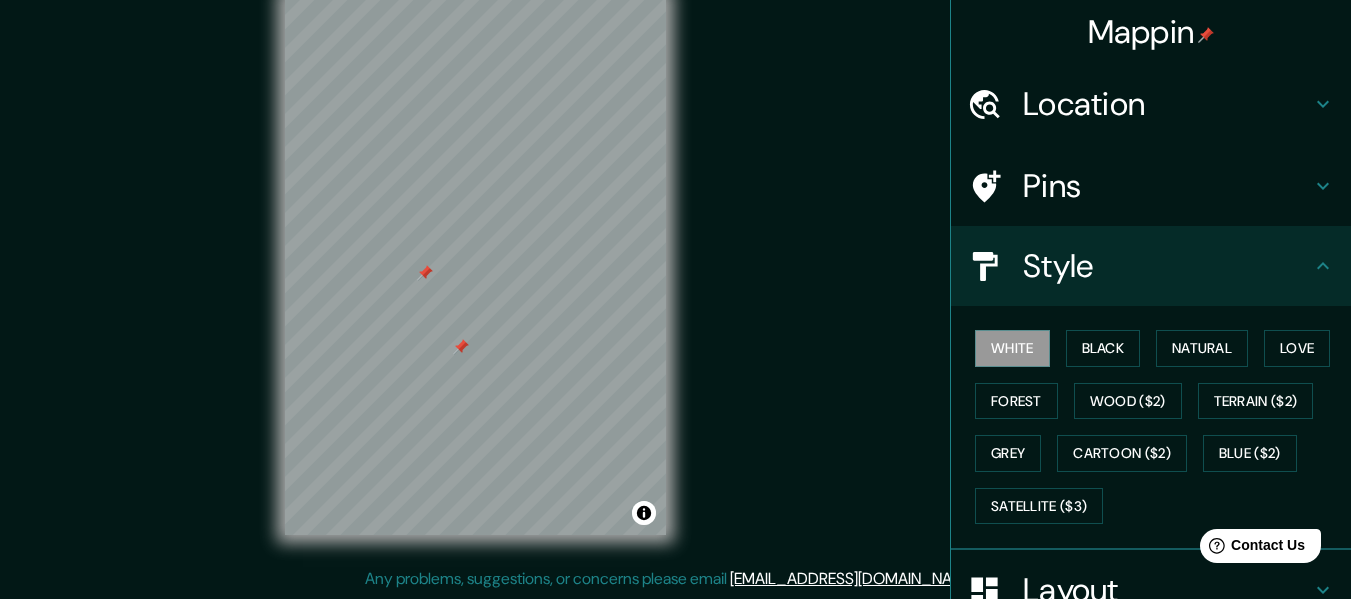 scroll, scrollTop: 200, scrollLeft: 0, axis: vertical 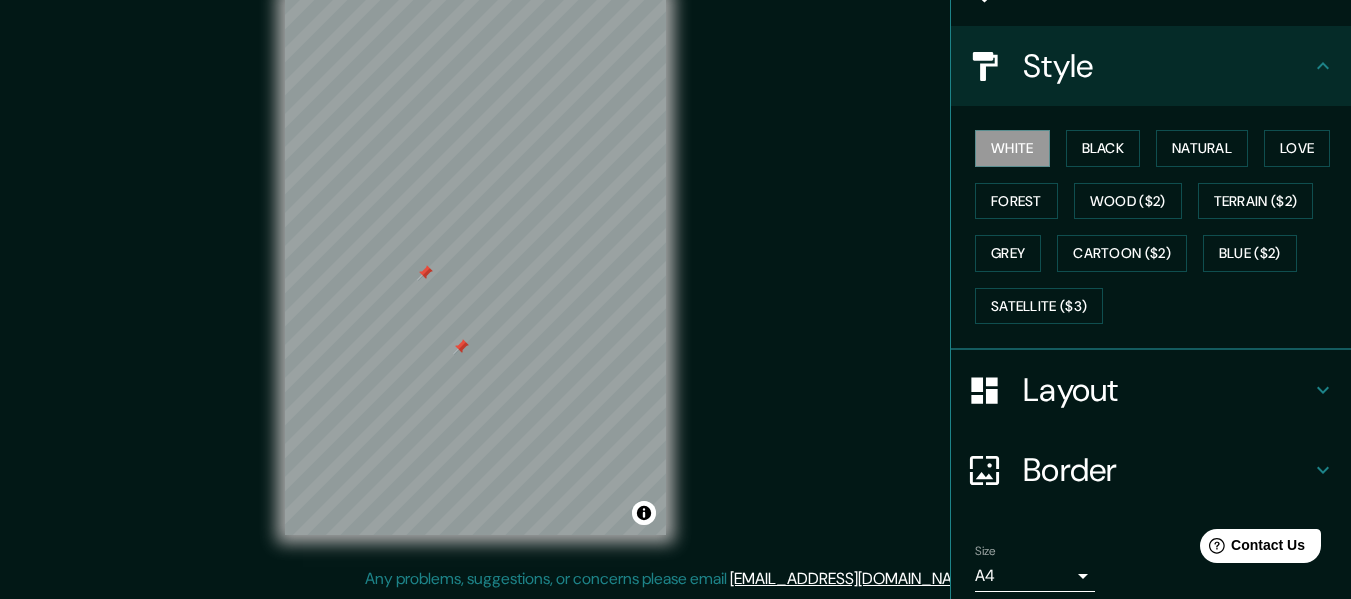click on "White Black Natural Love Forest Wood ($2) Terrain ($2) Grey Cartoon ($2) Blue ($2) Satellite ($3)" at bounding box center (1159, 227) 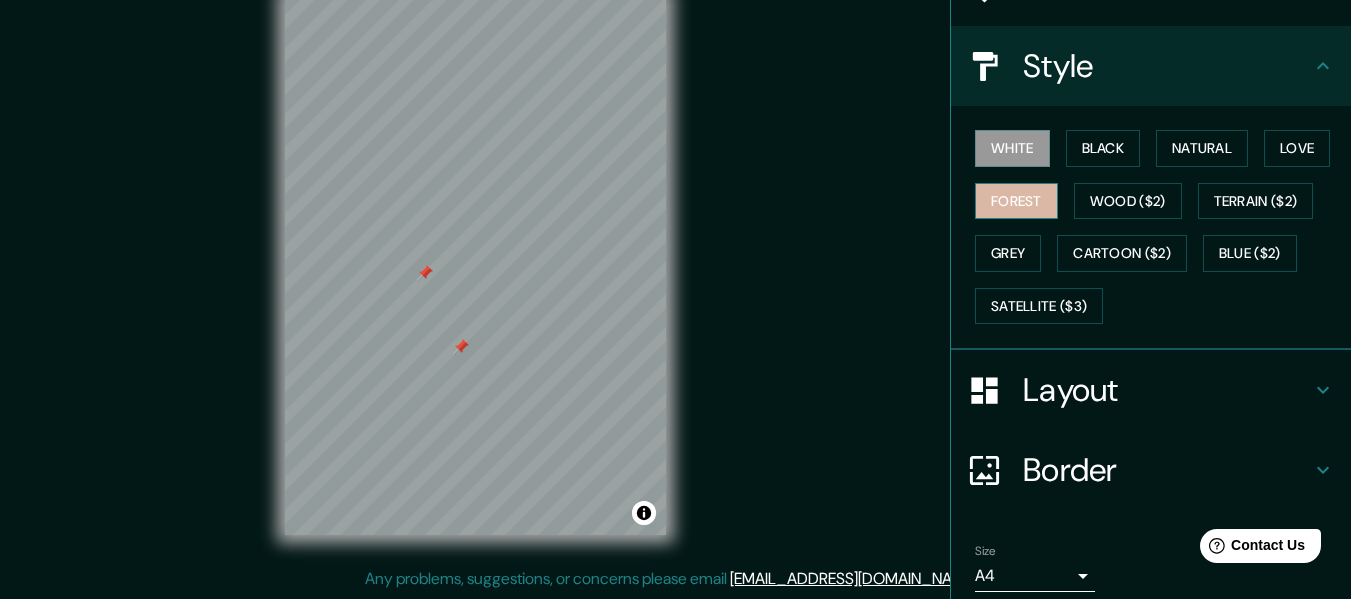 click on "Forest" at bounding box center [1016, 201] 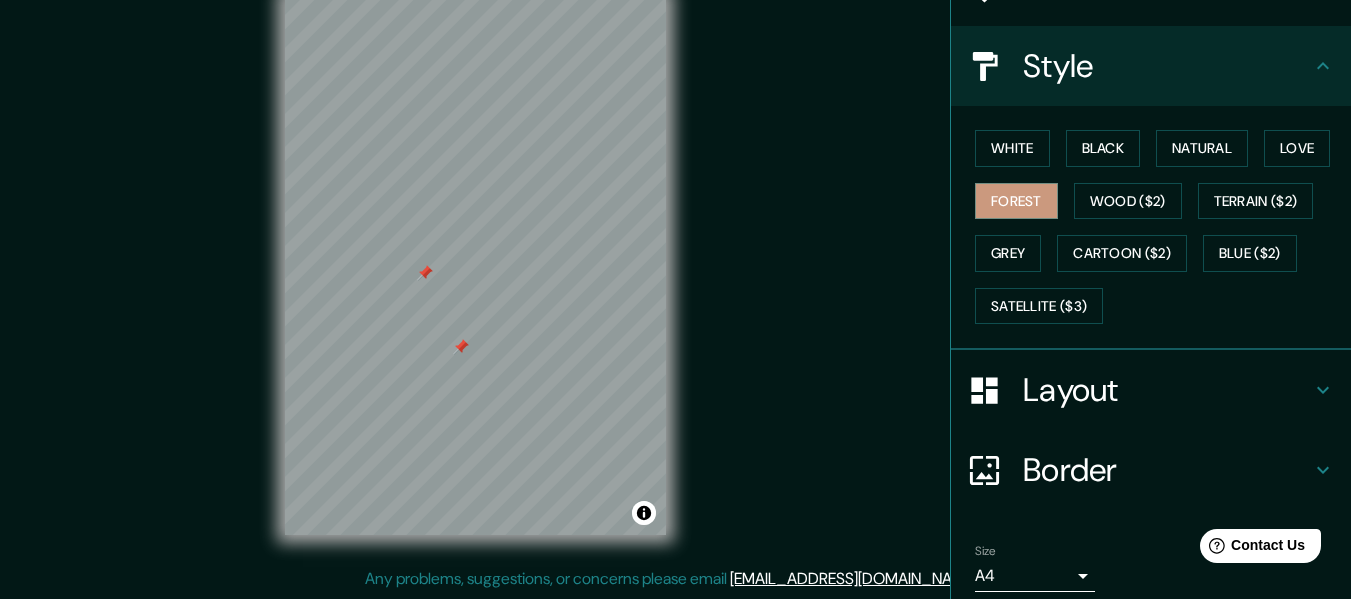 scroll, scrollTop: 32, scrollLeft: 0, axis: vertical 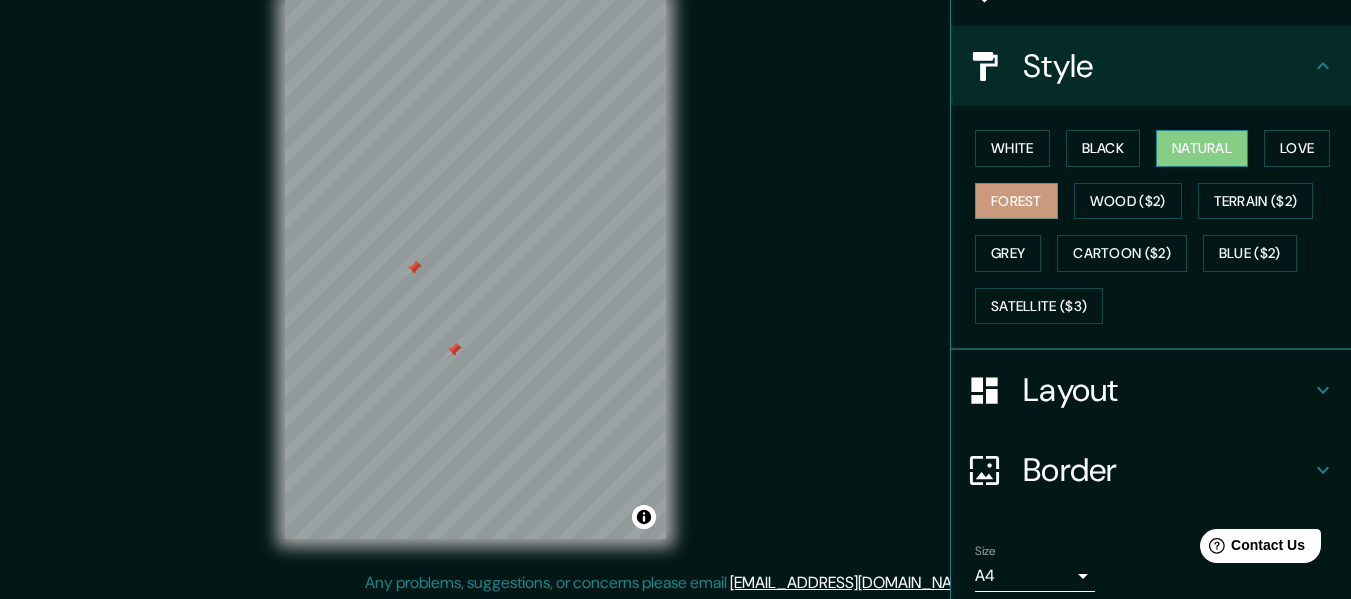 click on "Natural" at bounding box center (1202, 148) 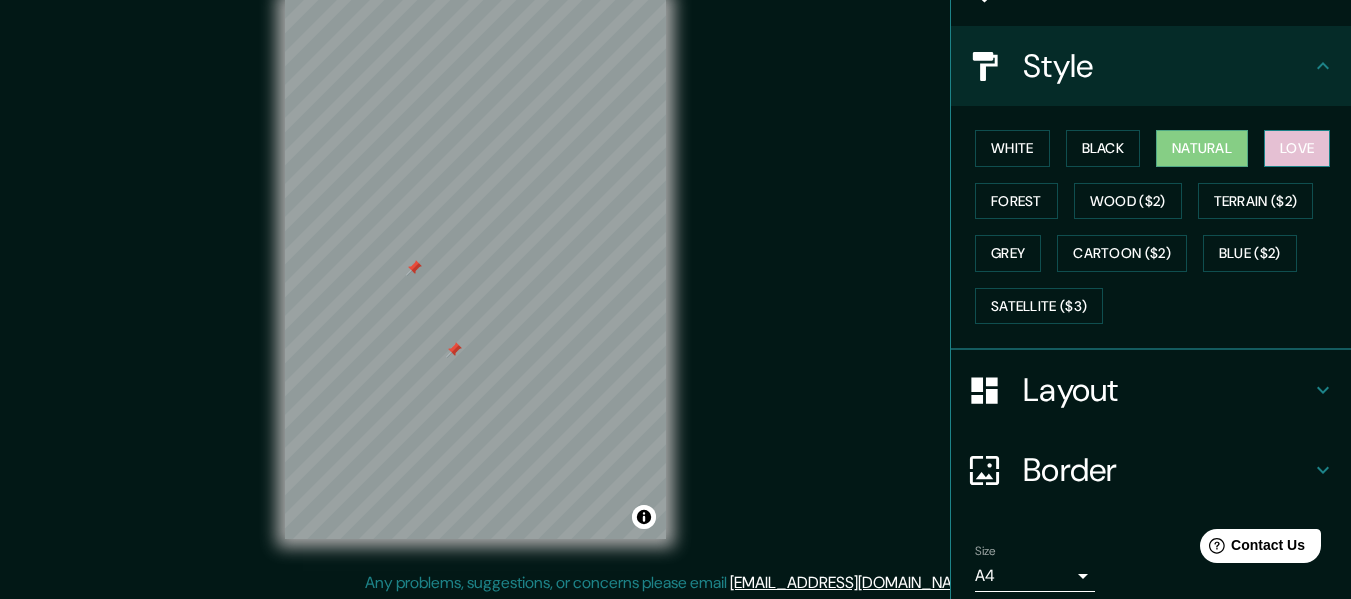 click on "Love" at bounding box center (1297, 148) 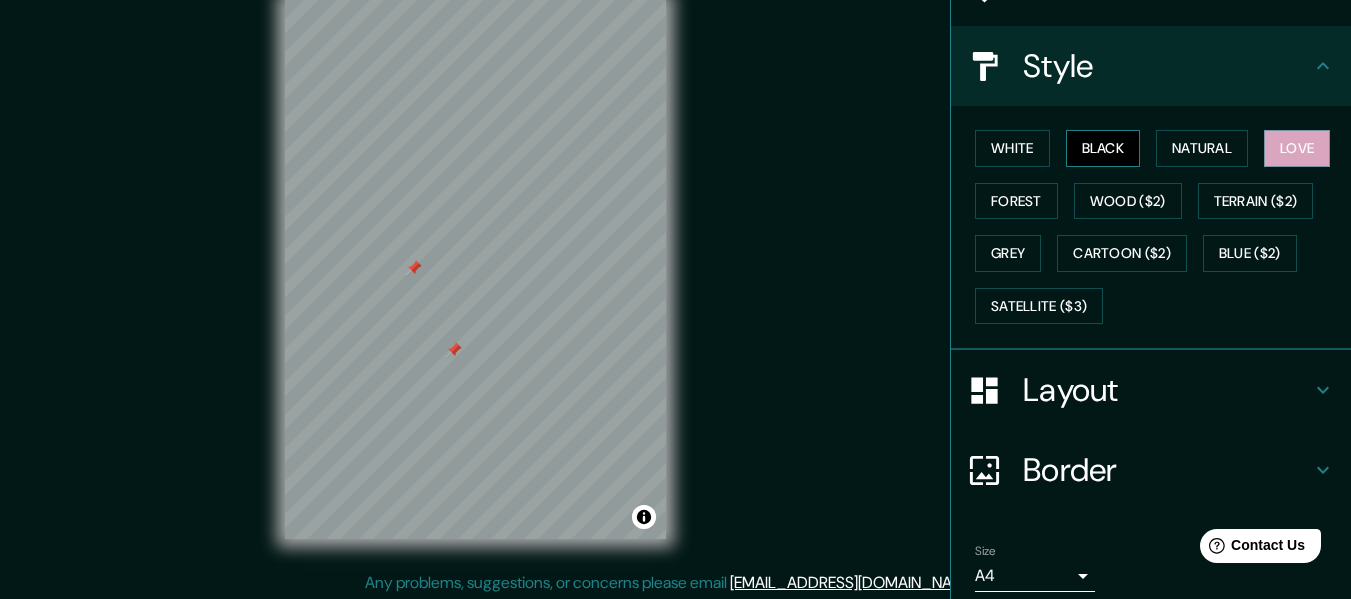 drag, startPoint x: 1110, startPoint y: 147, endPoint x: 1096, endPoint y: 148, distance: 14.035668 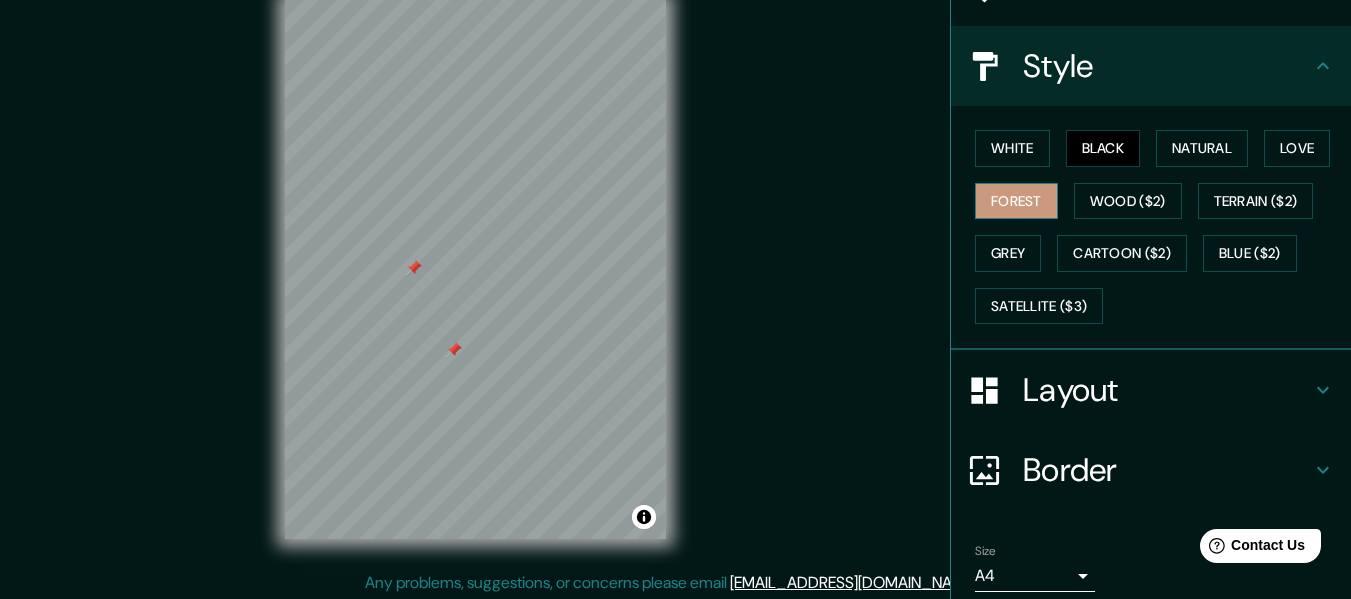 click on "Forest" at bounding box center [1016, 201] 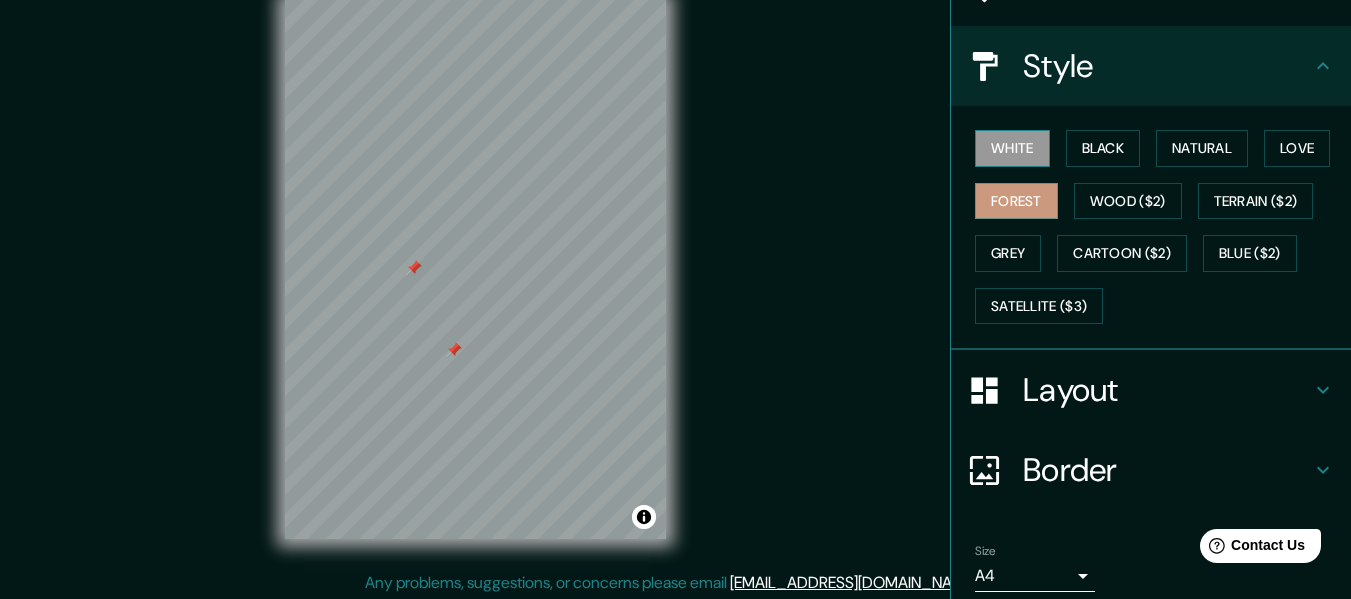 click on "White" at bounding box center (1012, 148) 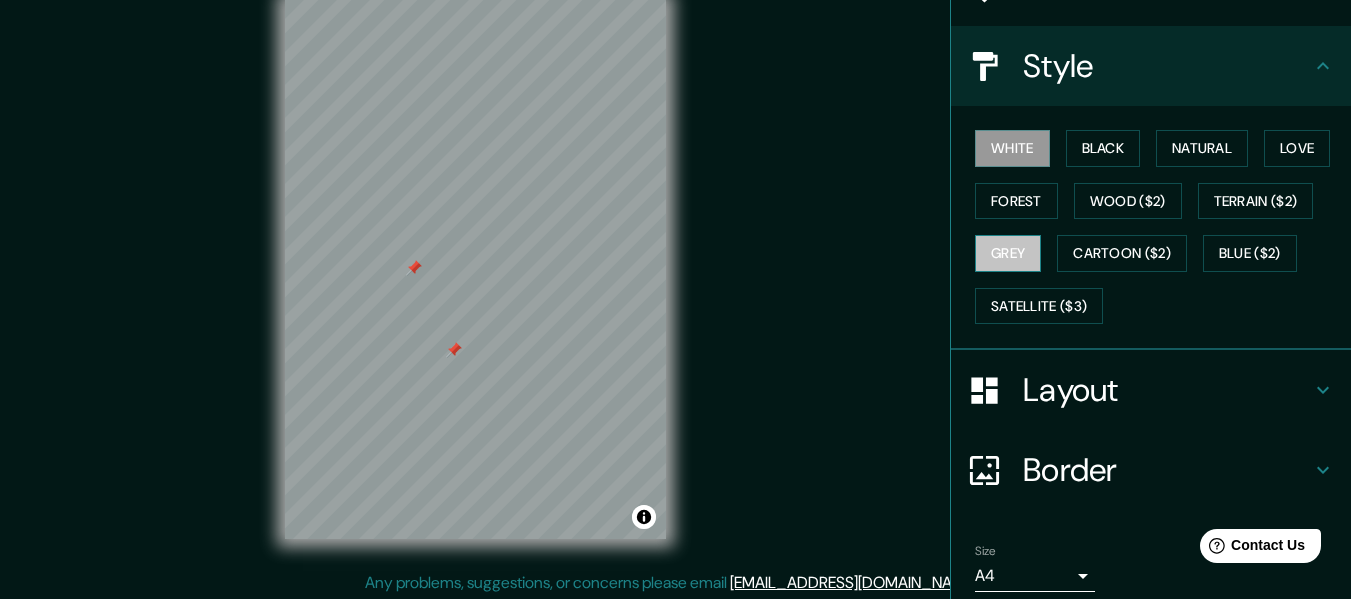 click on "Grey" at bounding box center [1008, 253] 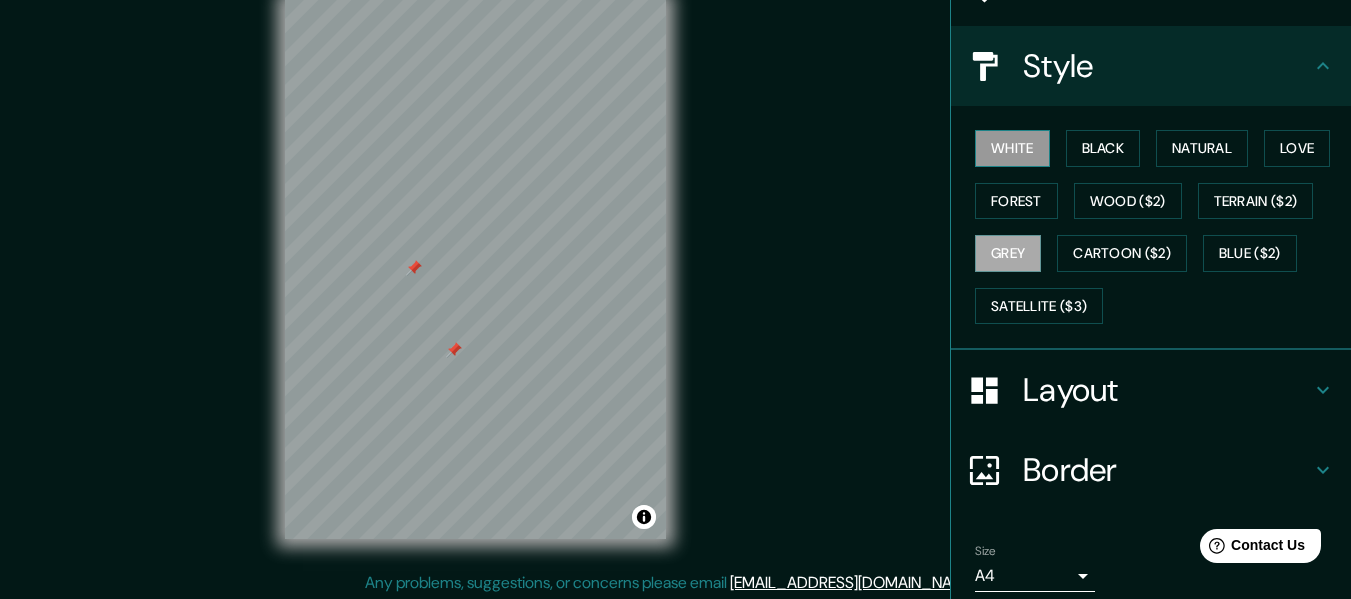 drag, startPoint x: 1013, startPoint y: 152, endPoint x: 982, endPoint y: 152, distance: 31 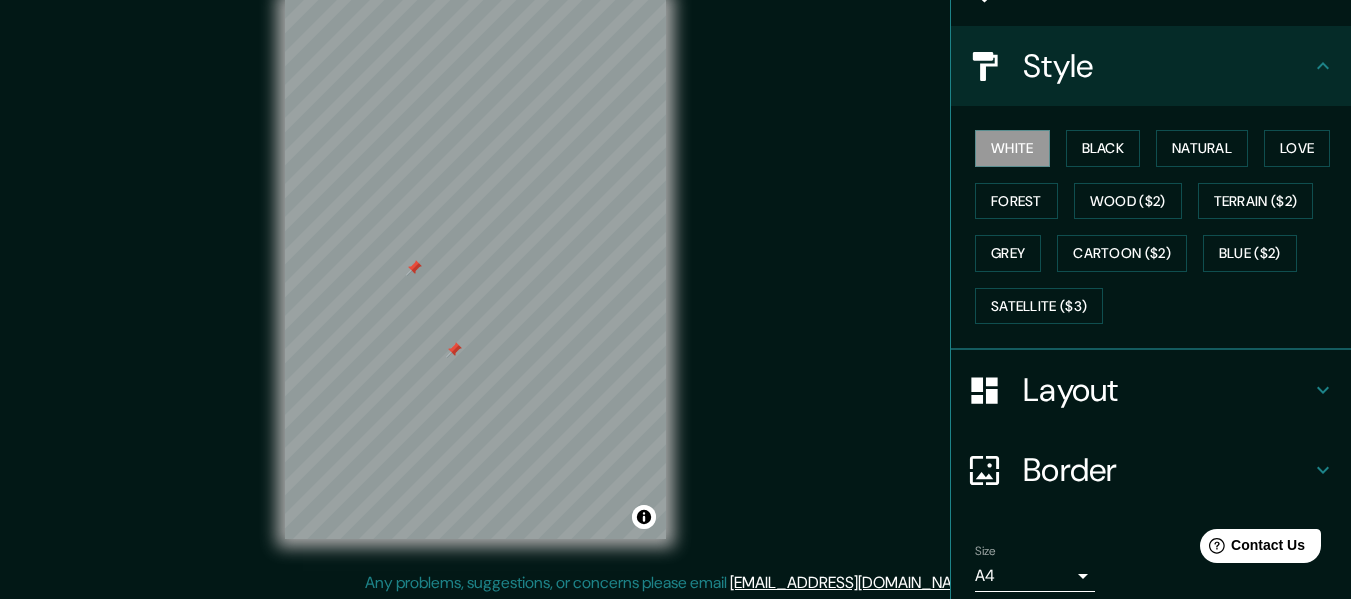 click on "Layout" at bounding box center (1167, 390) 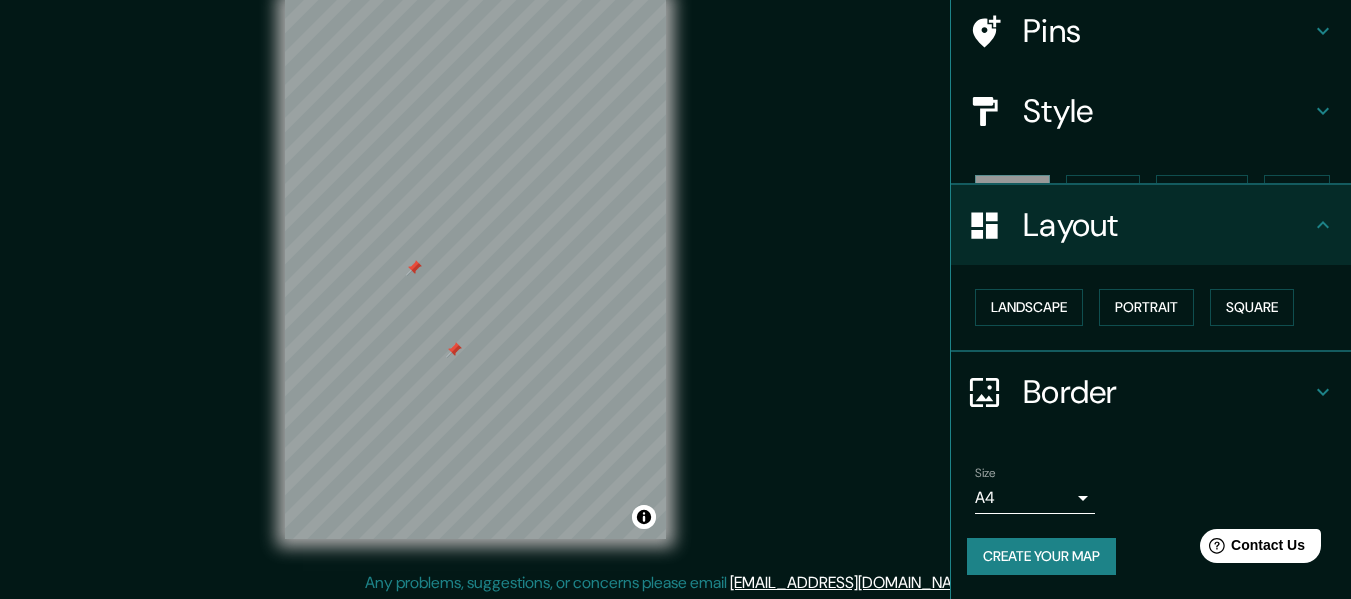 scroll, scrollTop: 120, scrollLeft: 0, axis: vertical 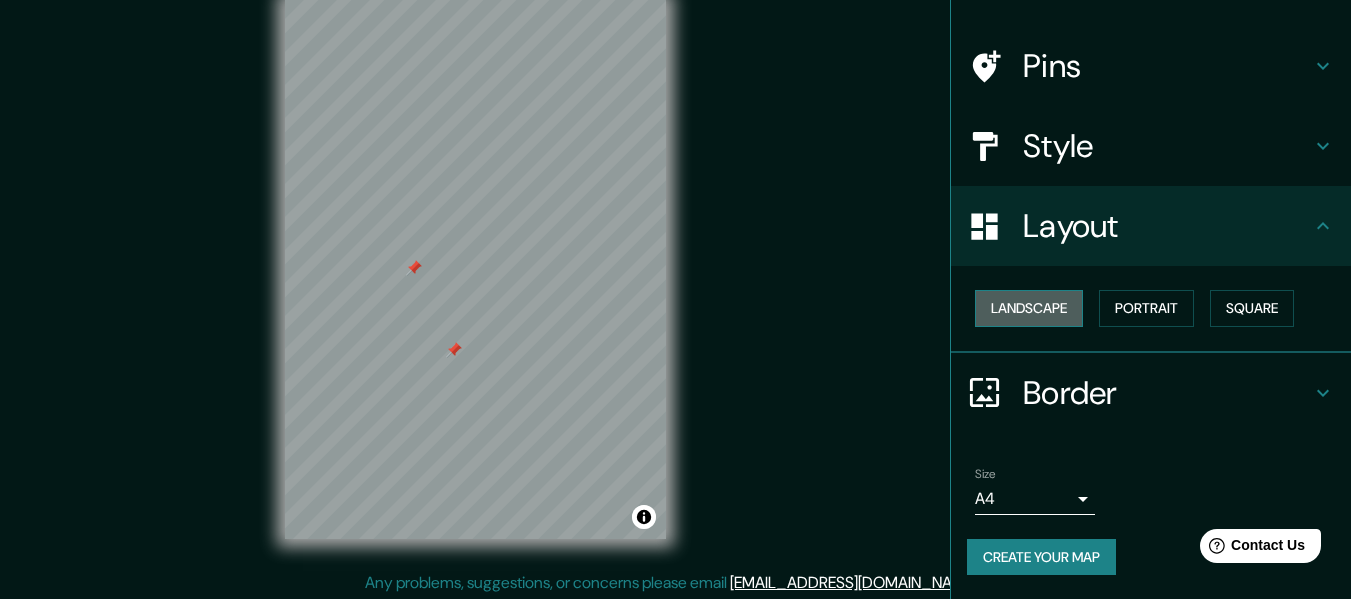 click on "Landscape" at bounding box center [1029, 308] 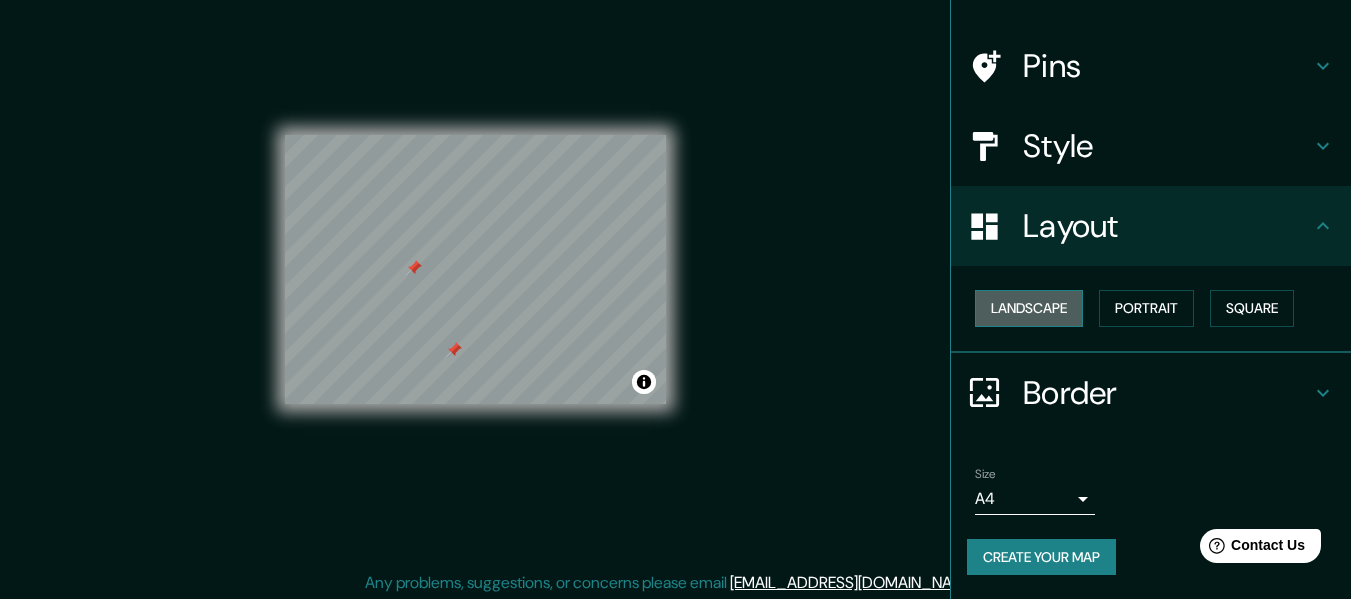 click on "Landscape" at bounding box center (1029, 308) 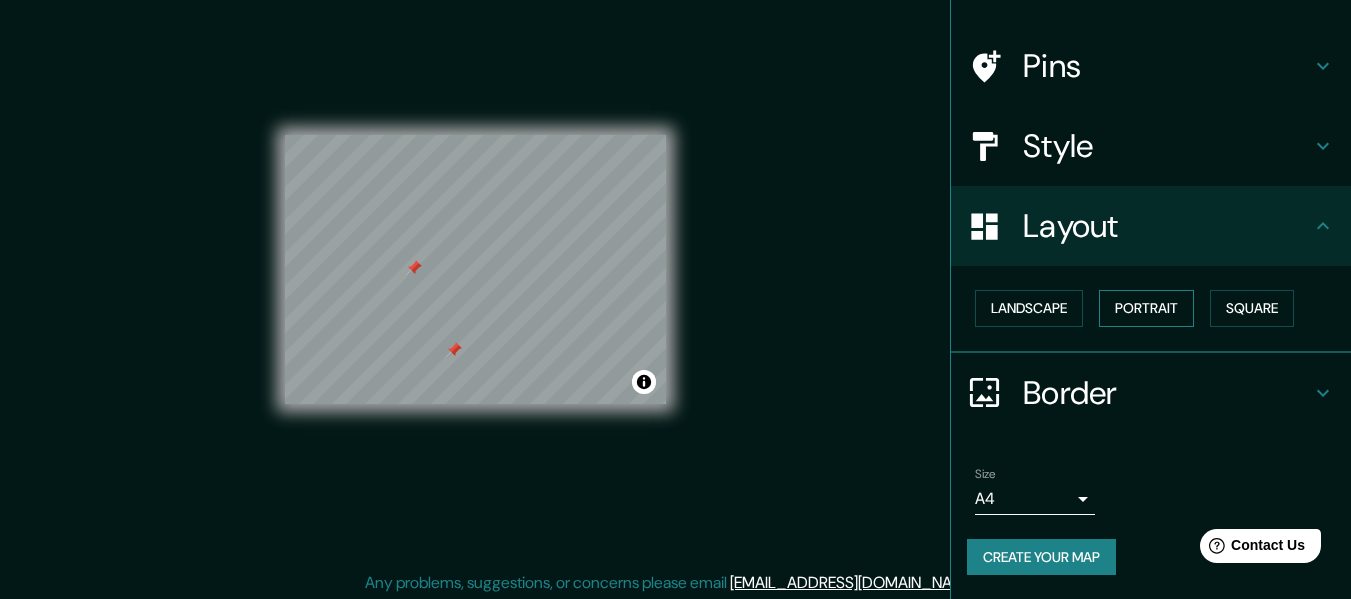 drag, startPoint x: 1066, startPoint y: 308, endPoint x: 1097, endPoint y: 308, distance: 31 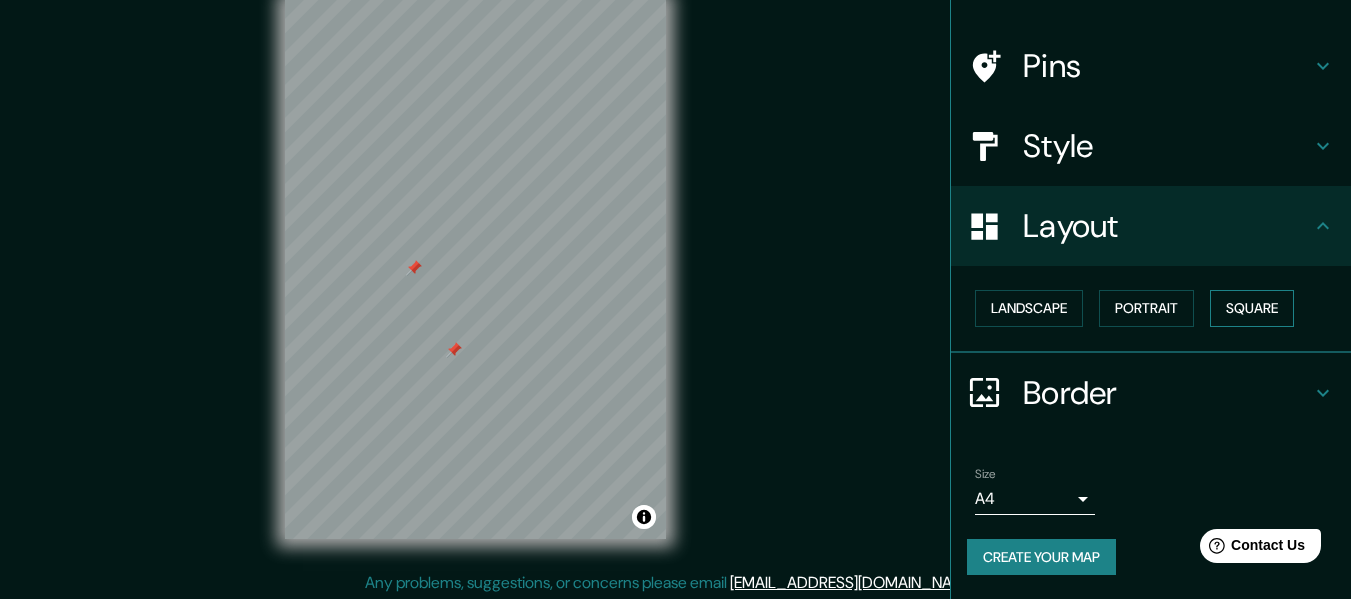 click on "Square" at bounding box center (1252, 308) 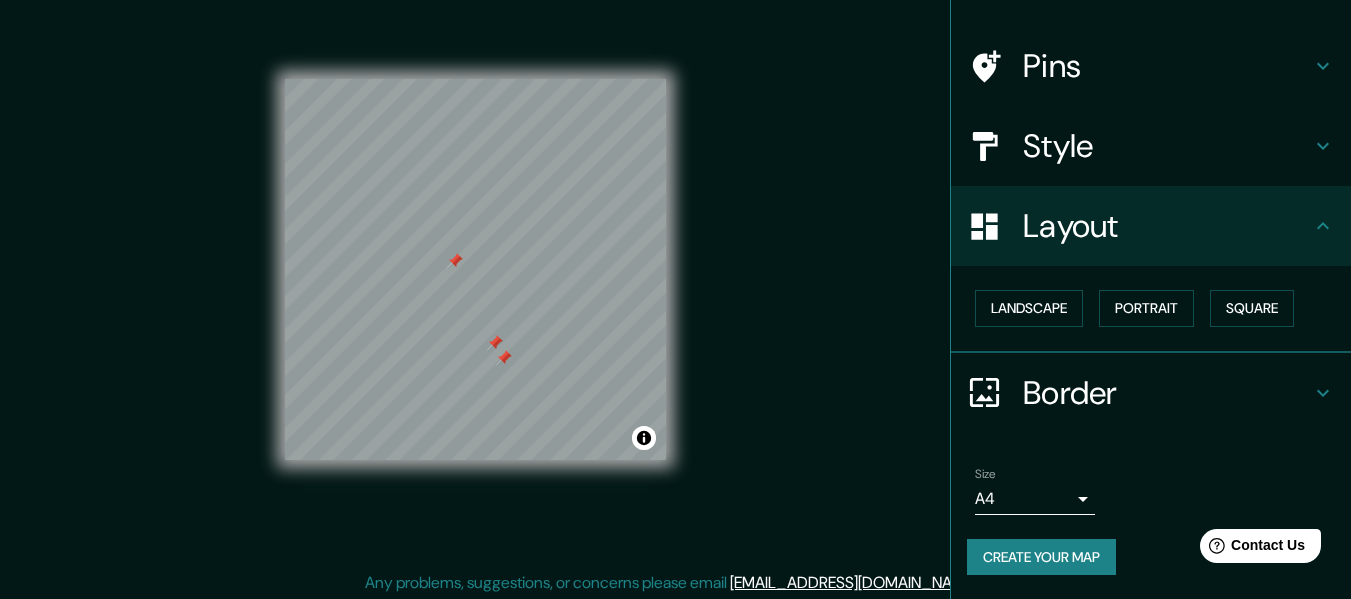 click at bounding box center (504, 358) 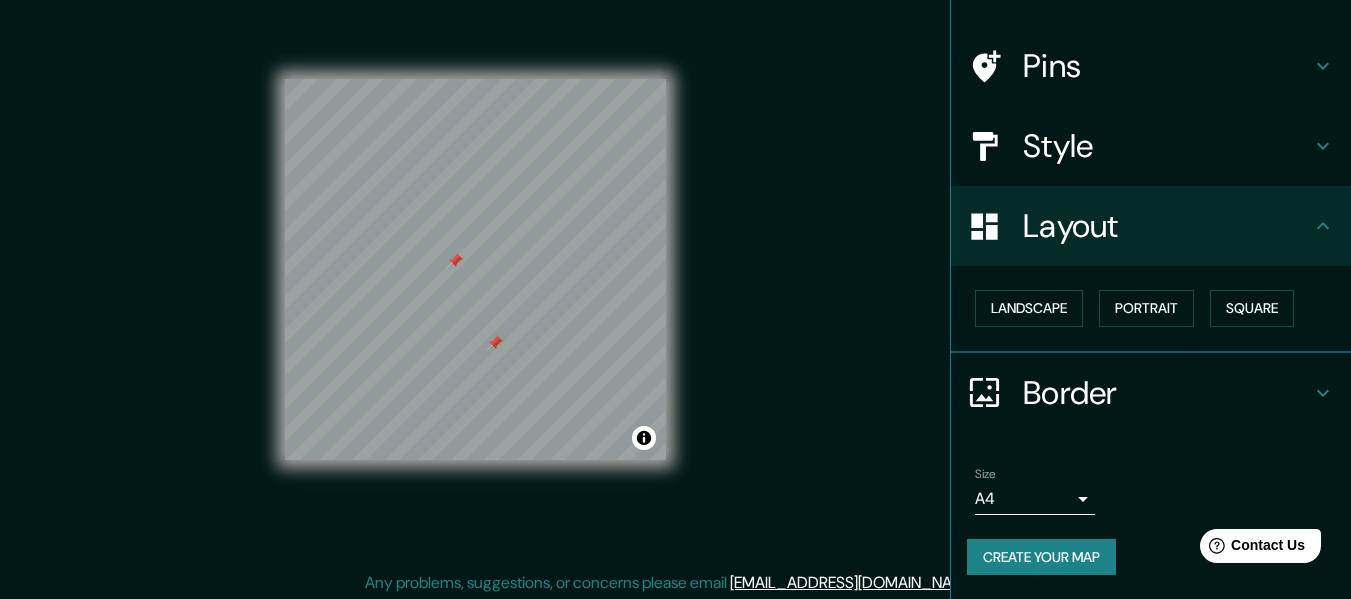 click at bounding box center (495, 343) 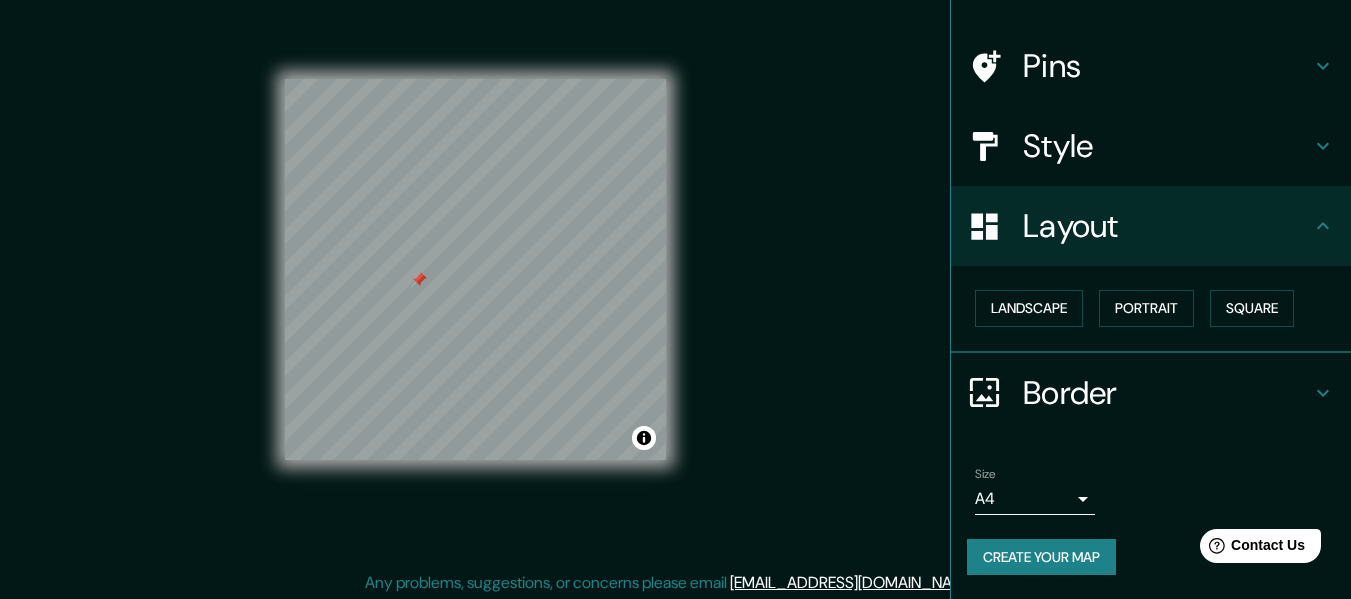 click at bounding box center [419, 280] 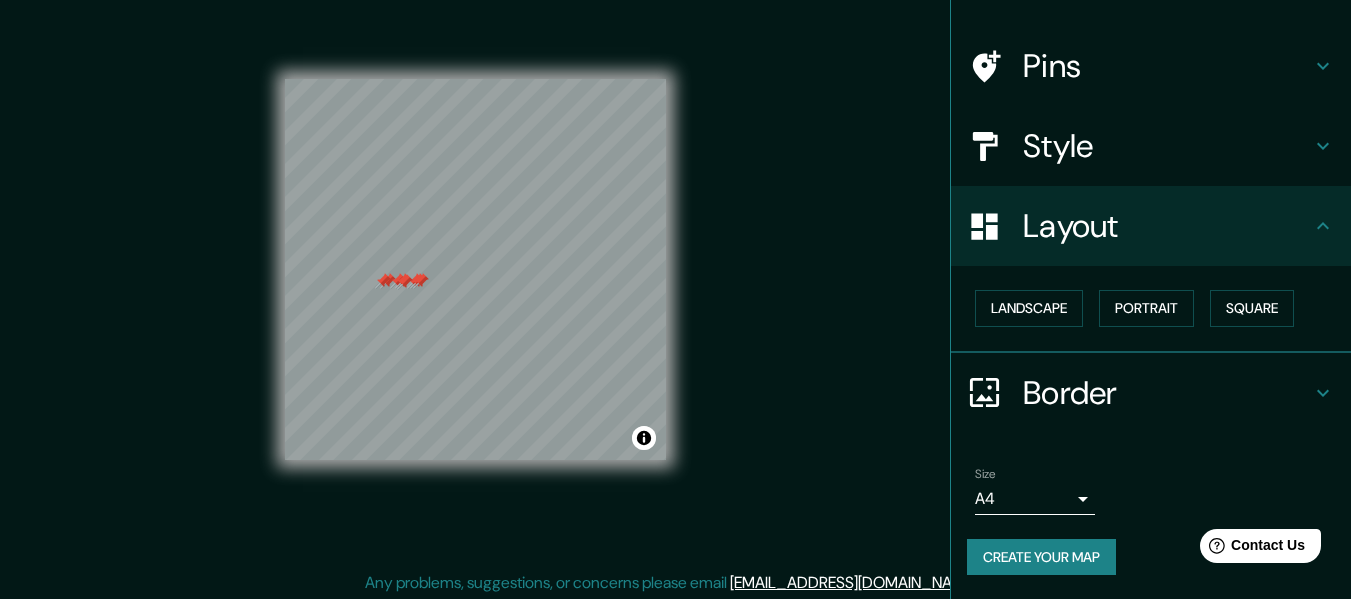 click at bounding box center (475, 79) 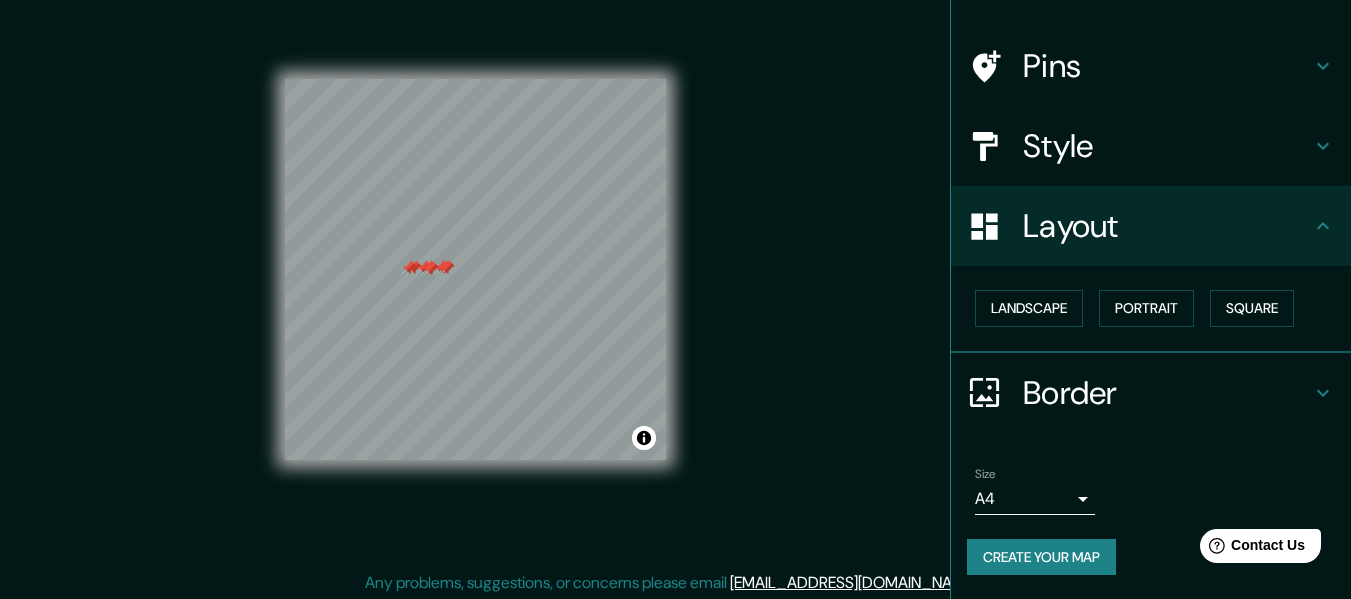 click at bounding box center (431, 269) 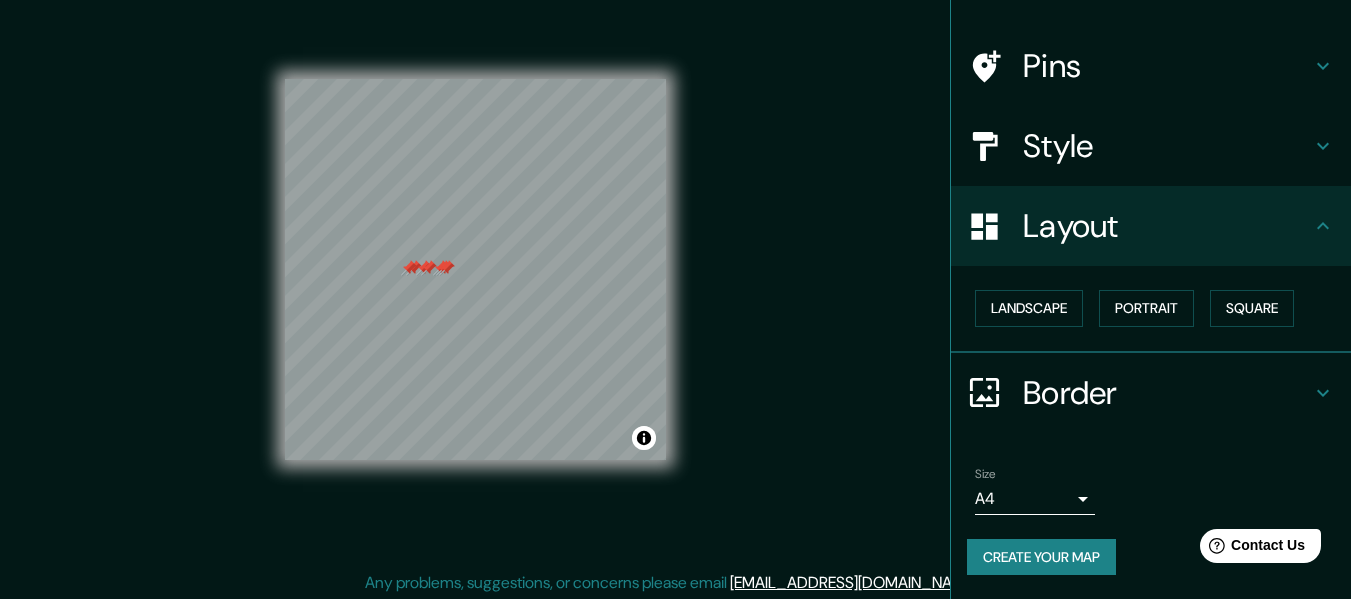 click at bounding box center (429, 268) 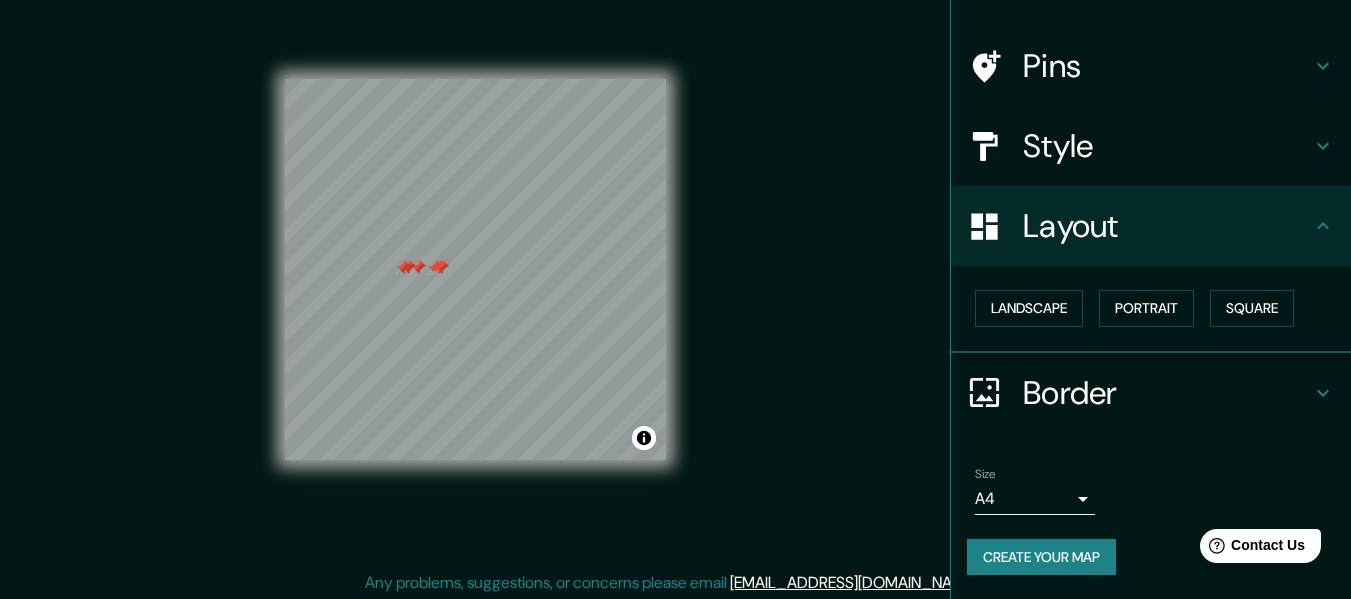 click at bounding box center (418, 268) 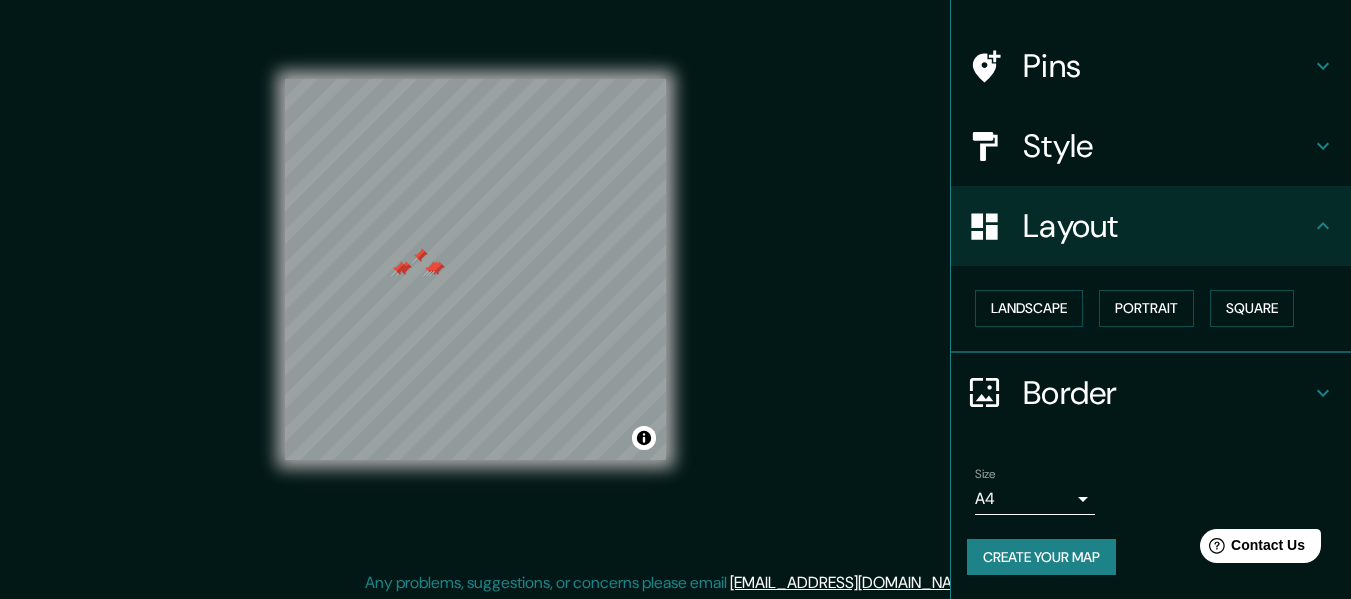 click at bounding box center (399, 269) 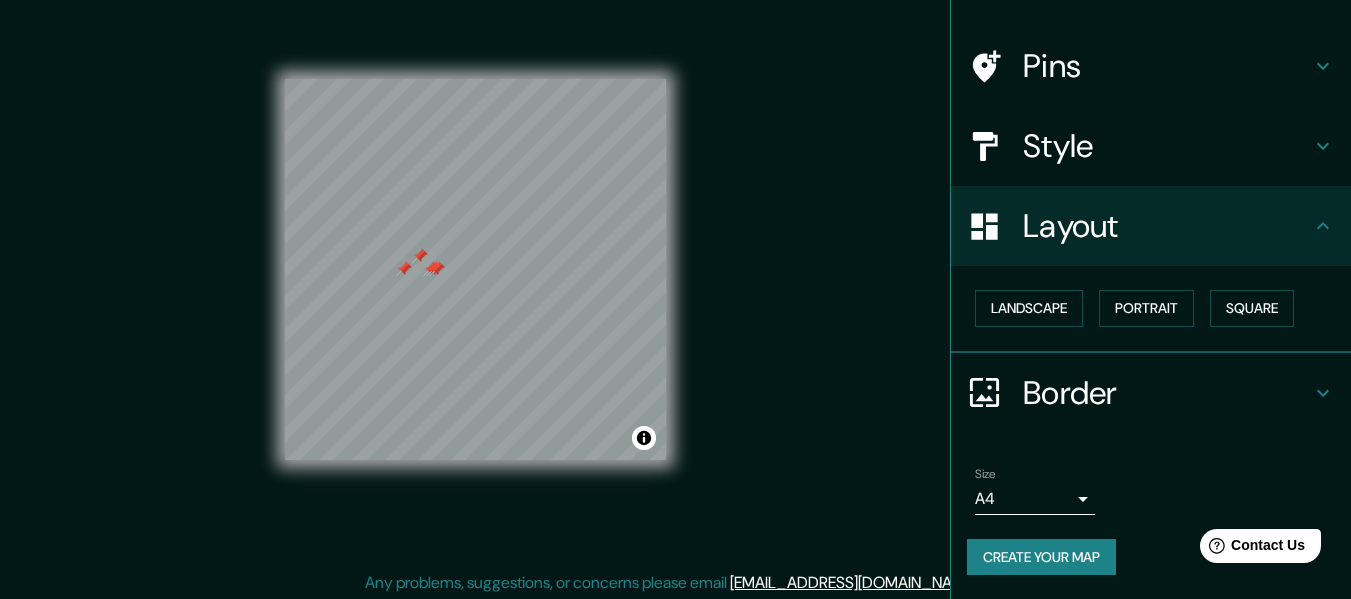 click at bounding box center (404, 269) 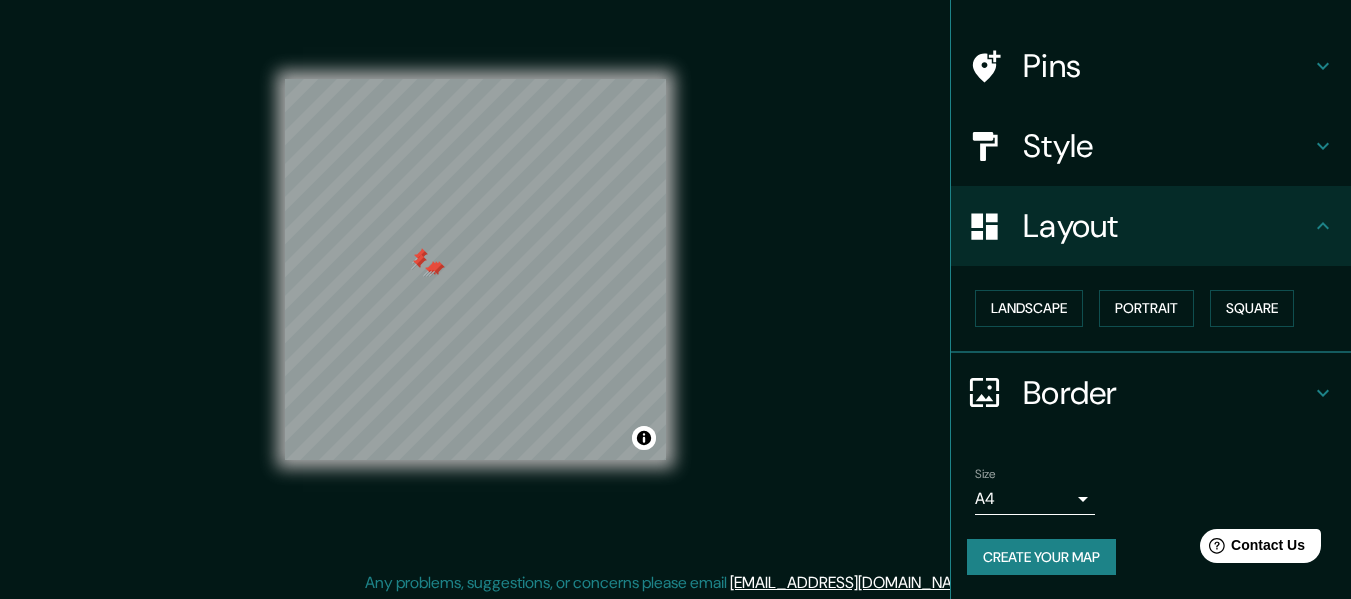 click at bounding box center (419, 262) 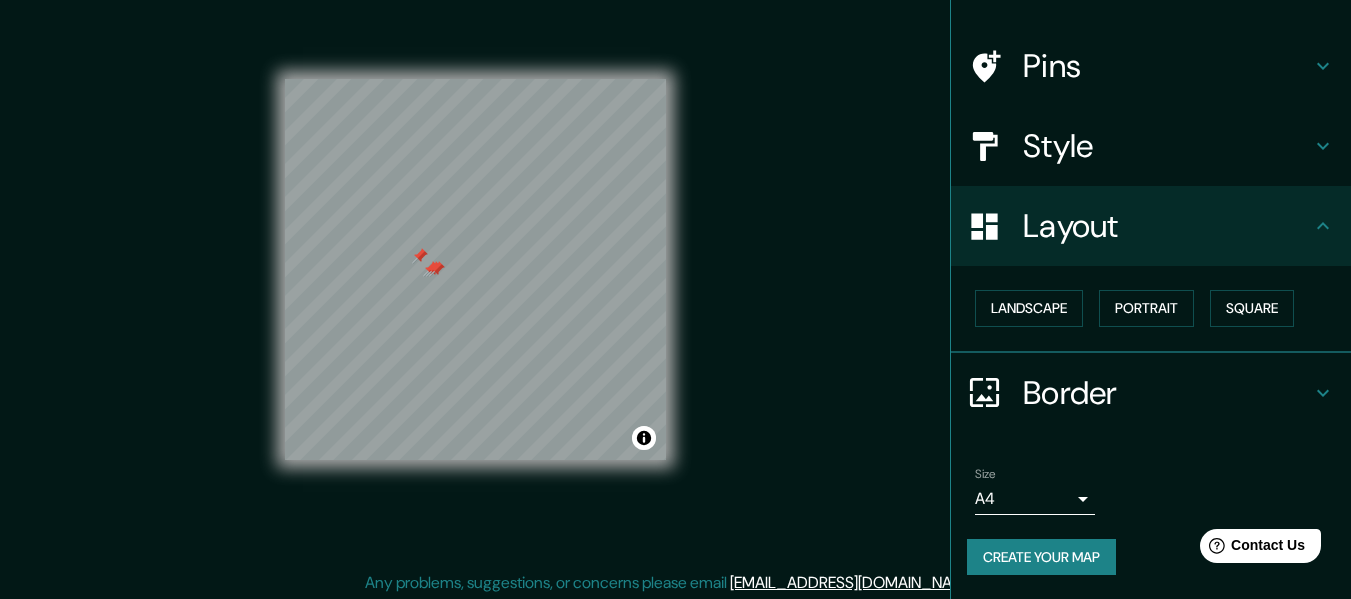 click at bounding box center (420, 256) 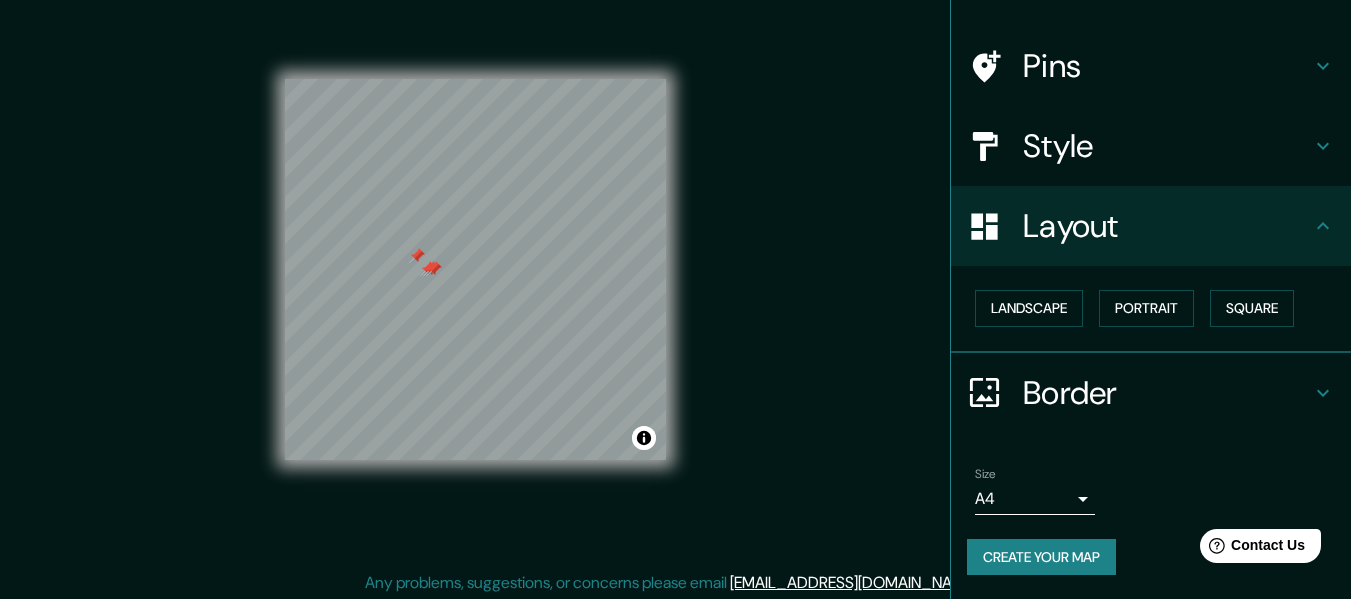 click at bounding box center [434, 269] 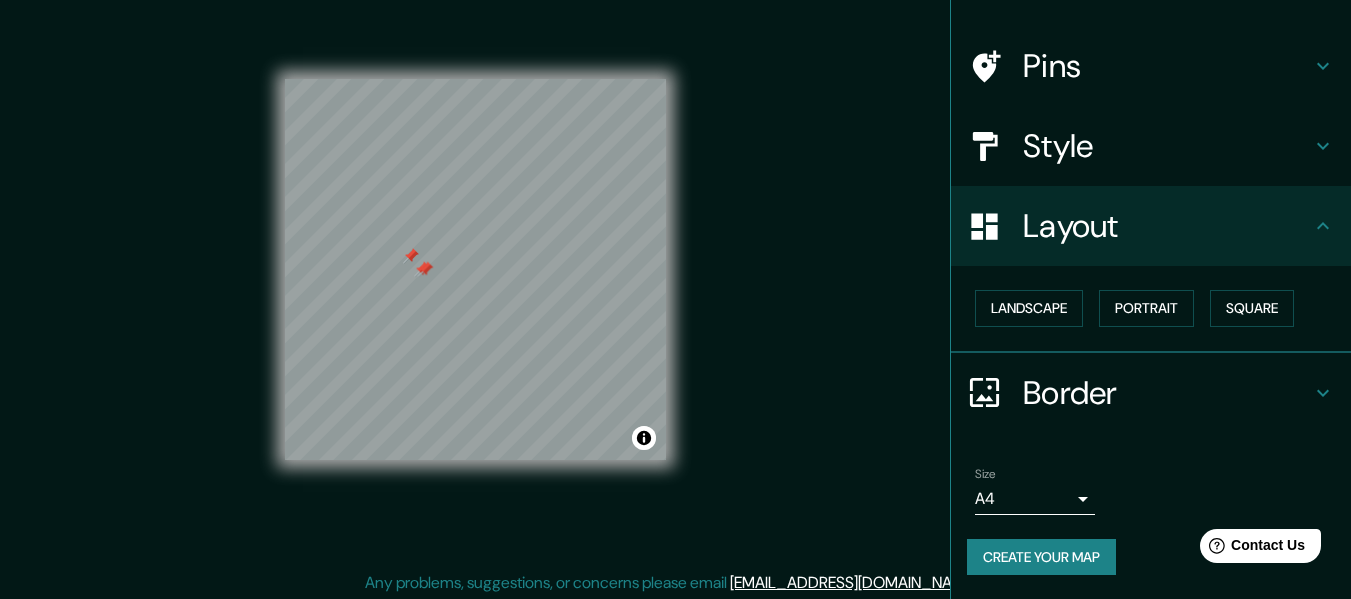 click at bounding box center [425, 269] 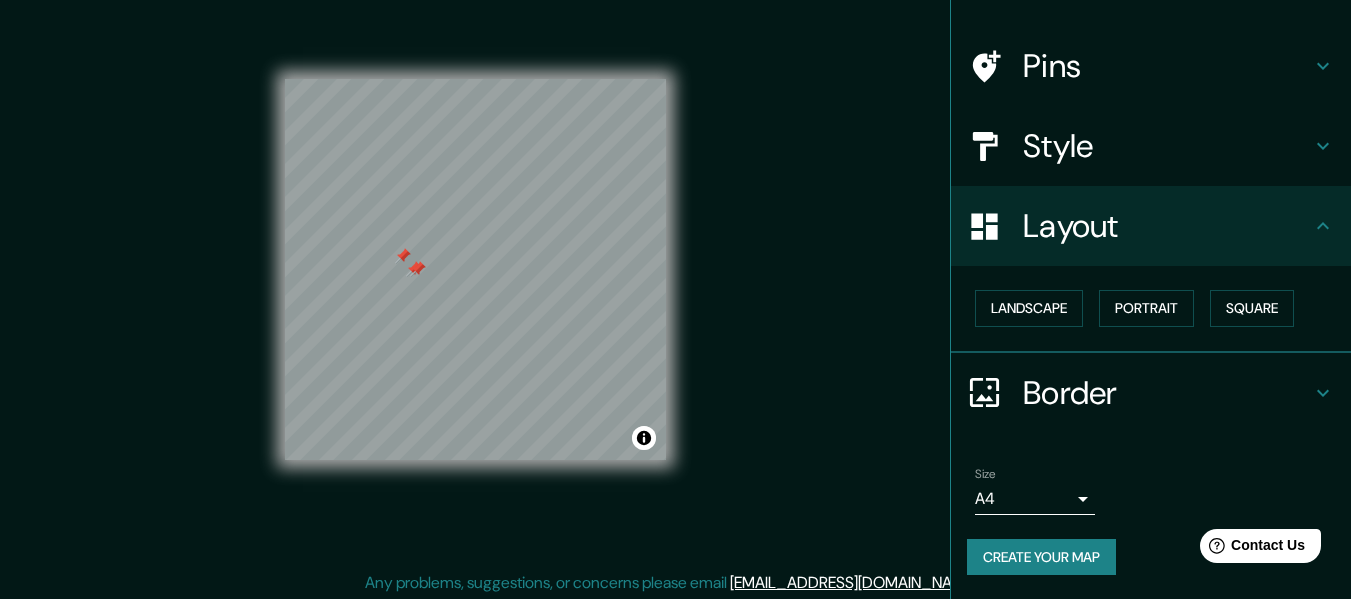 click at bounding box center (418, 269) 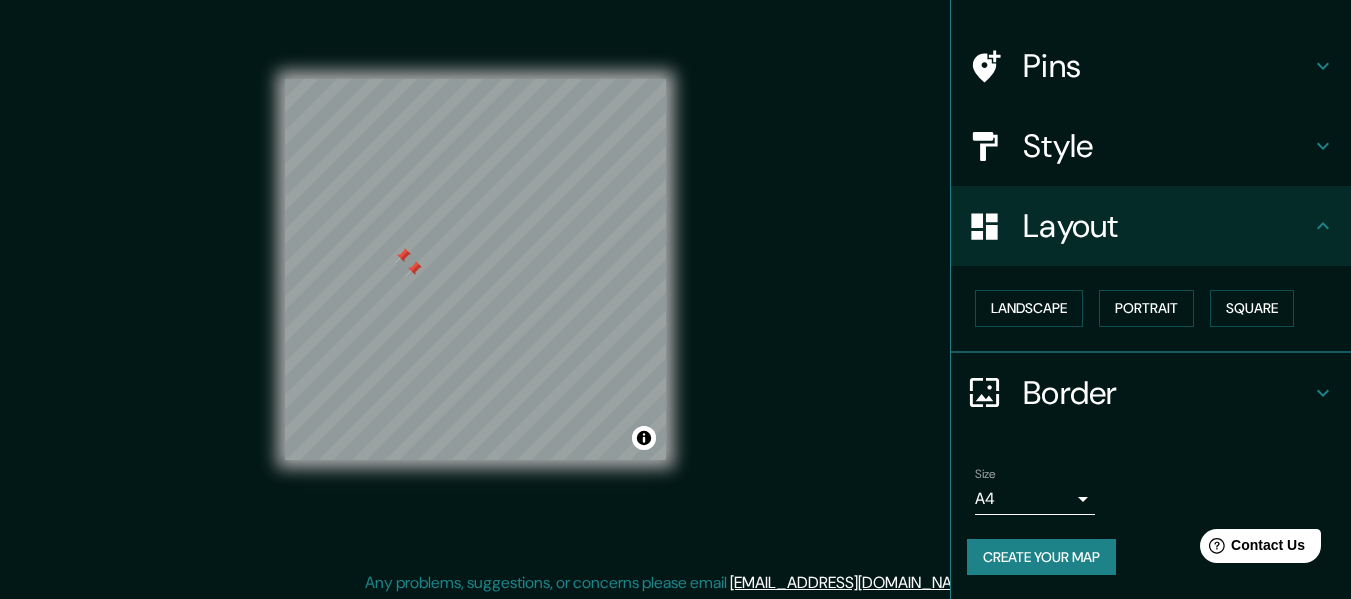 click at bounding box center [414, 269] 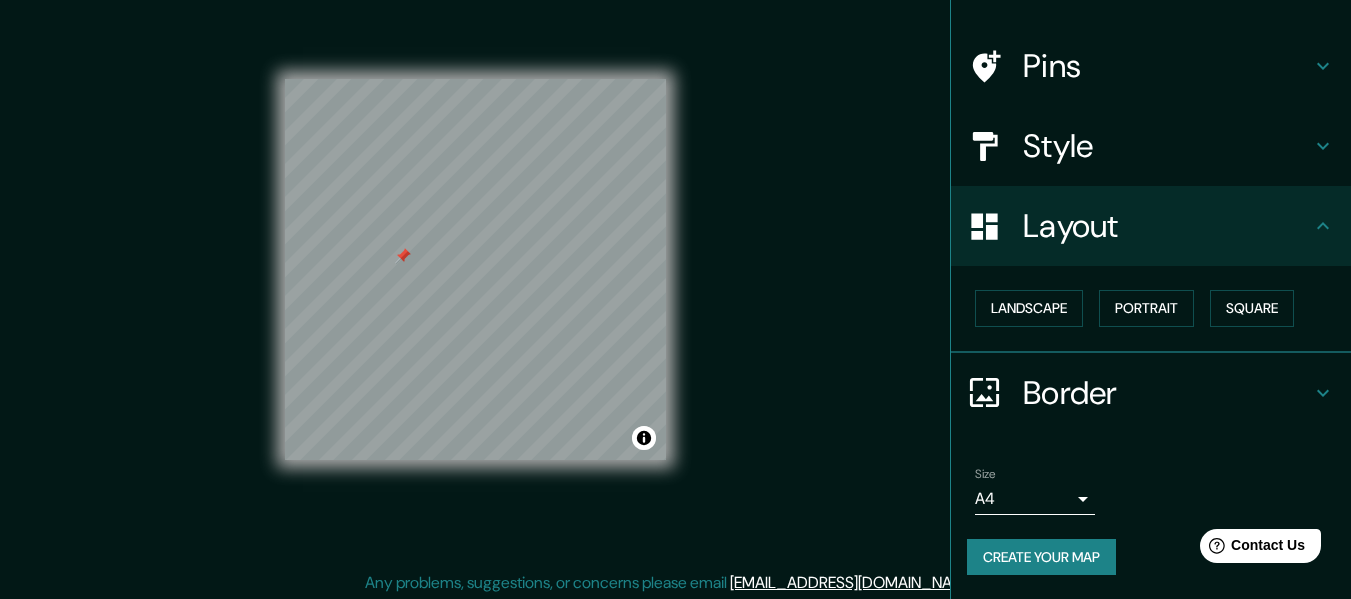 click at bounding box center (403, 256) 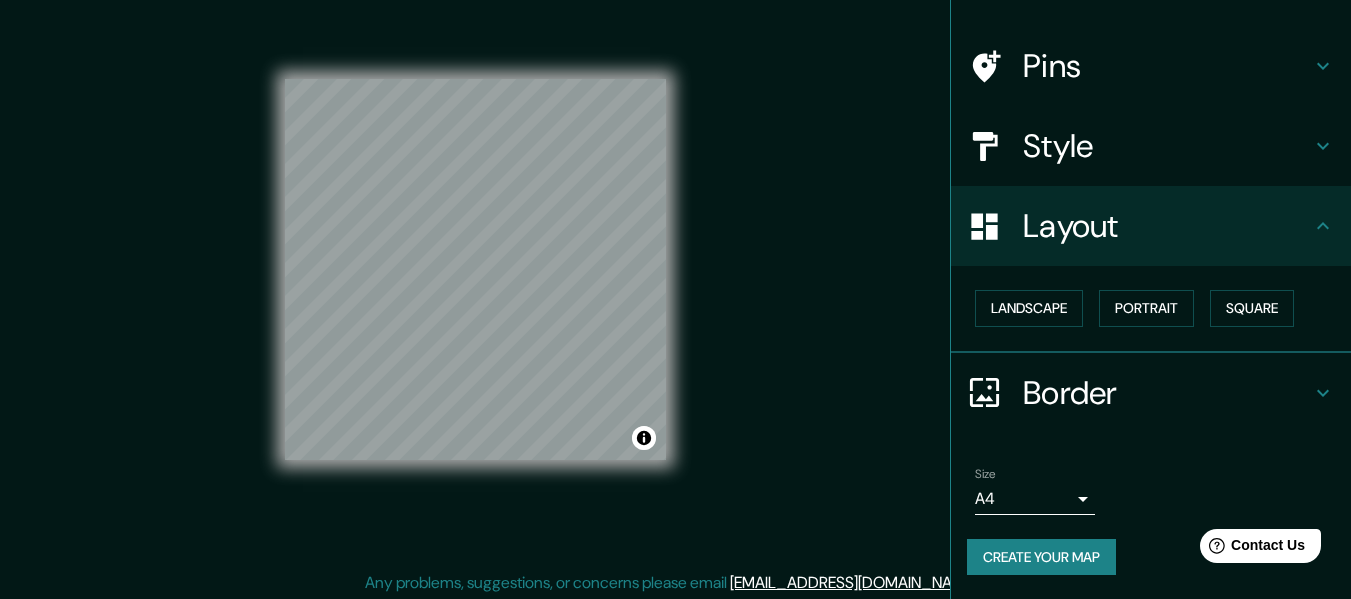 scroll, scrollTop: 0, scrollLeft: 0, axis: both 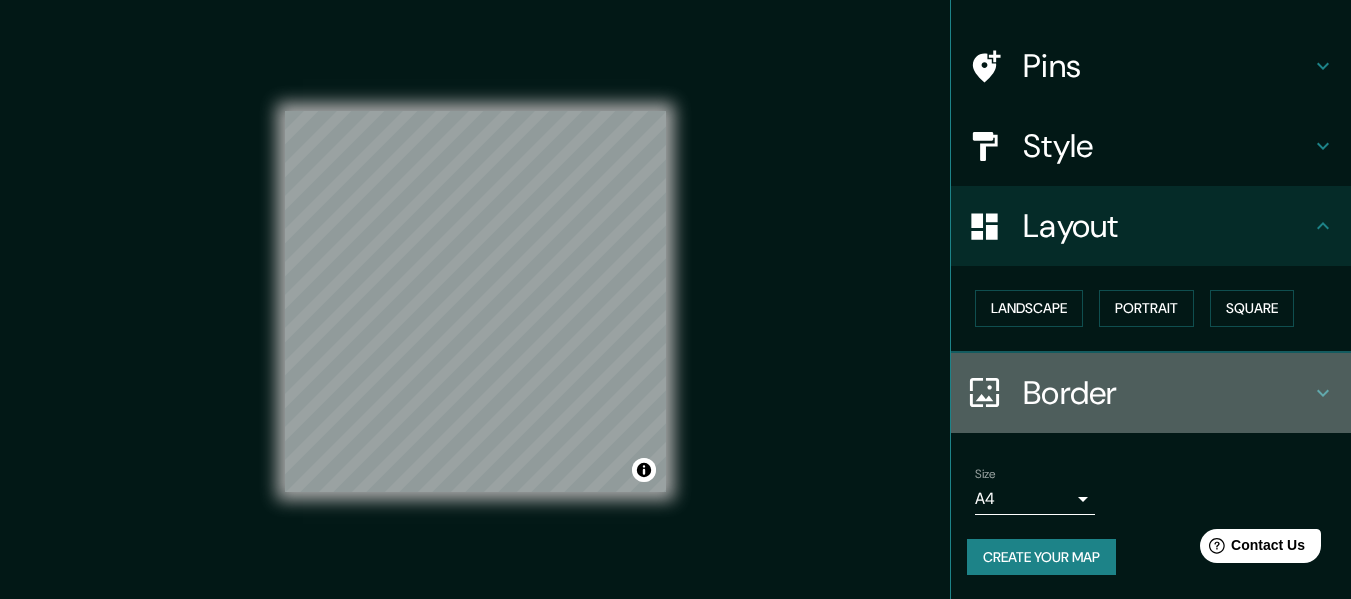 click on "Border" at bounding box center (1167, 393) 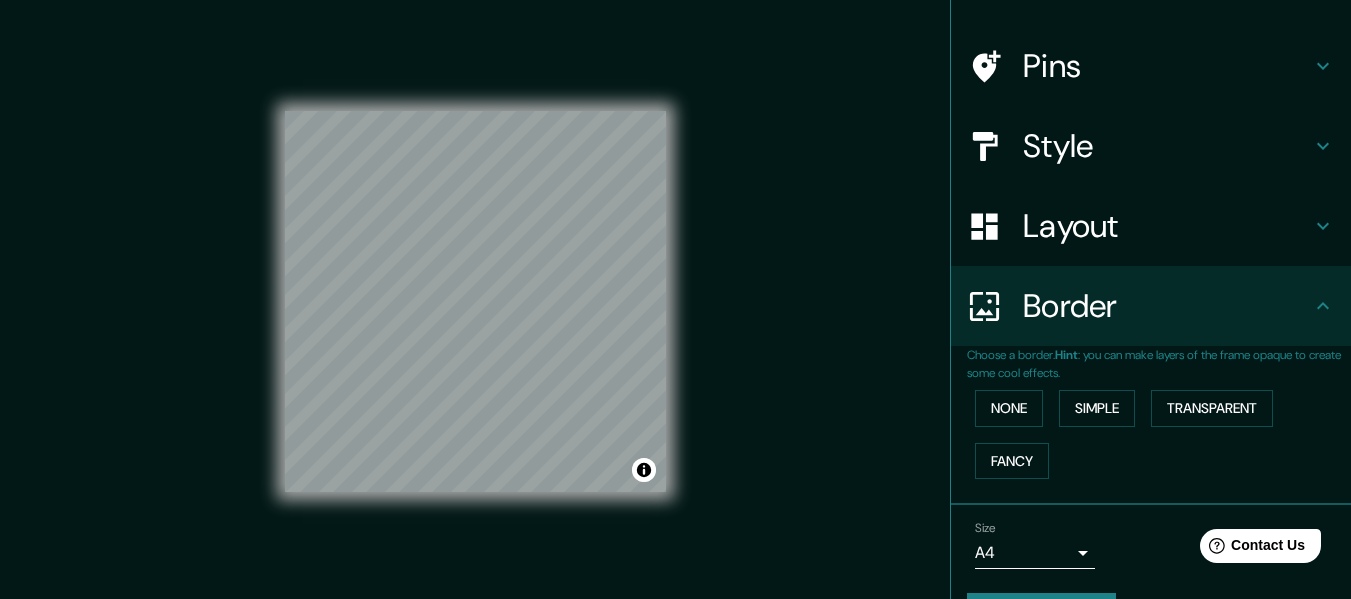 scroll, scrollTop: 175, scrollLeft: 0, axis: vertical 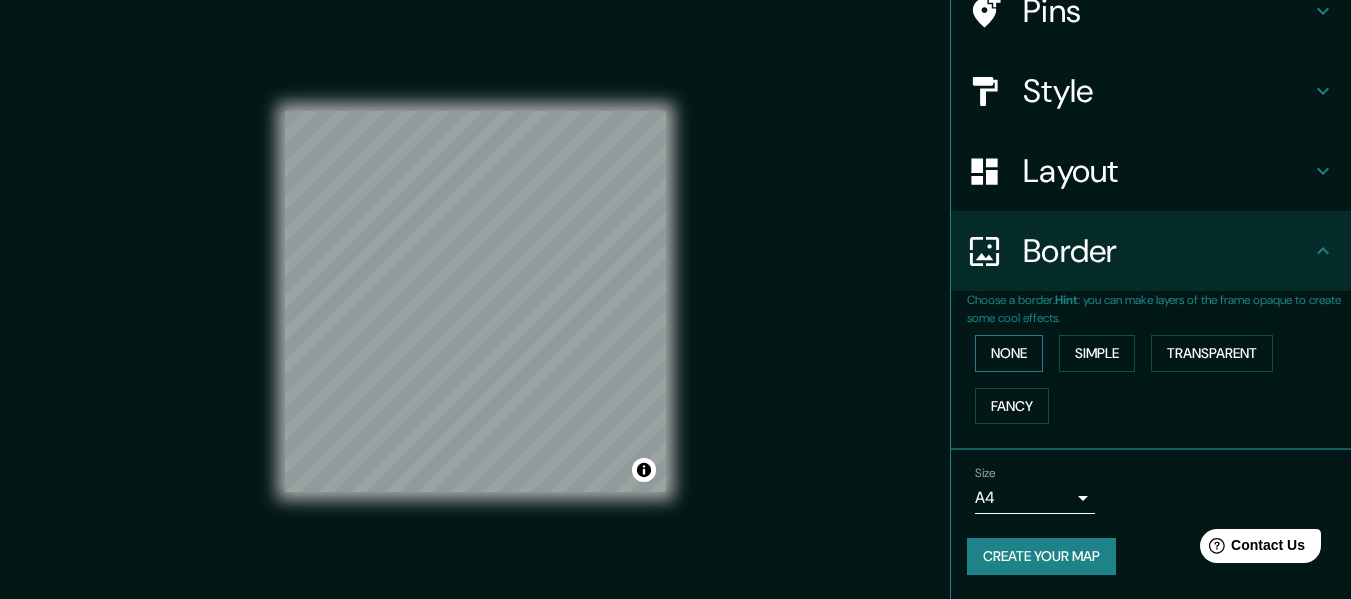click on "None" at bounding box center [1009, 353] 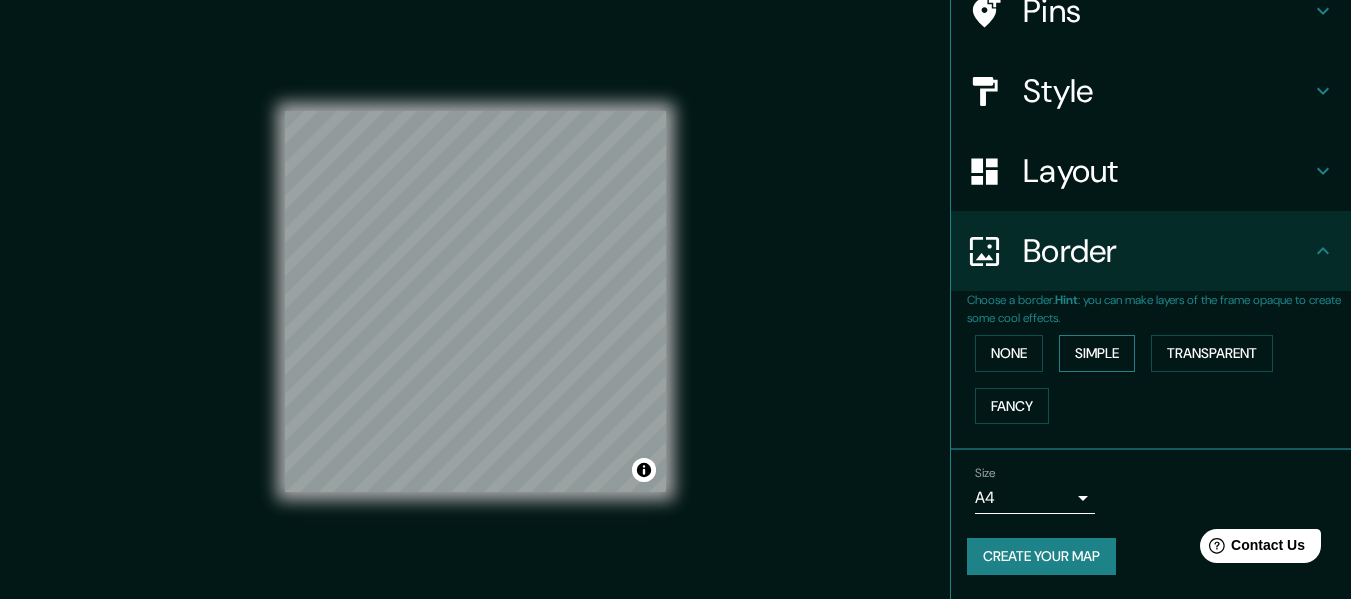 click on "Simple" at bounding box center [1097, 353] 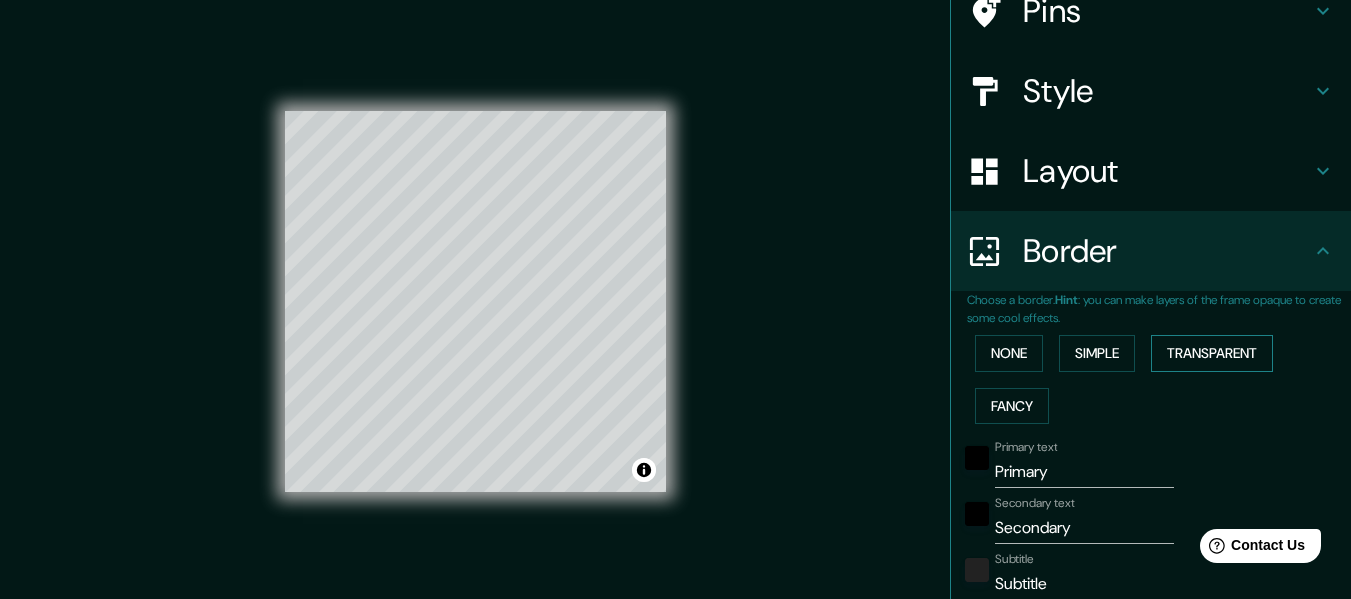 drag, startPoint x: 1146, startPoint y: 342, endPoint x: 1157, endPoint y: 338, distance: 11.7046995 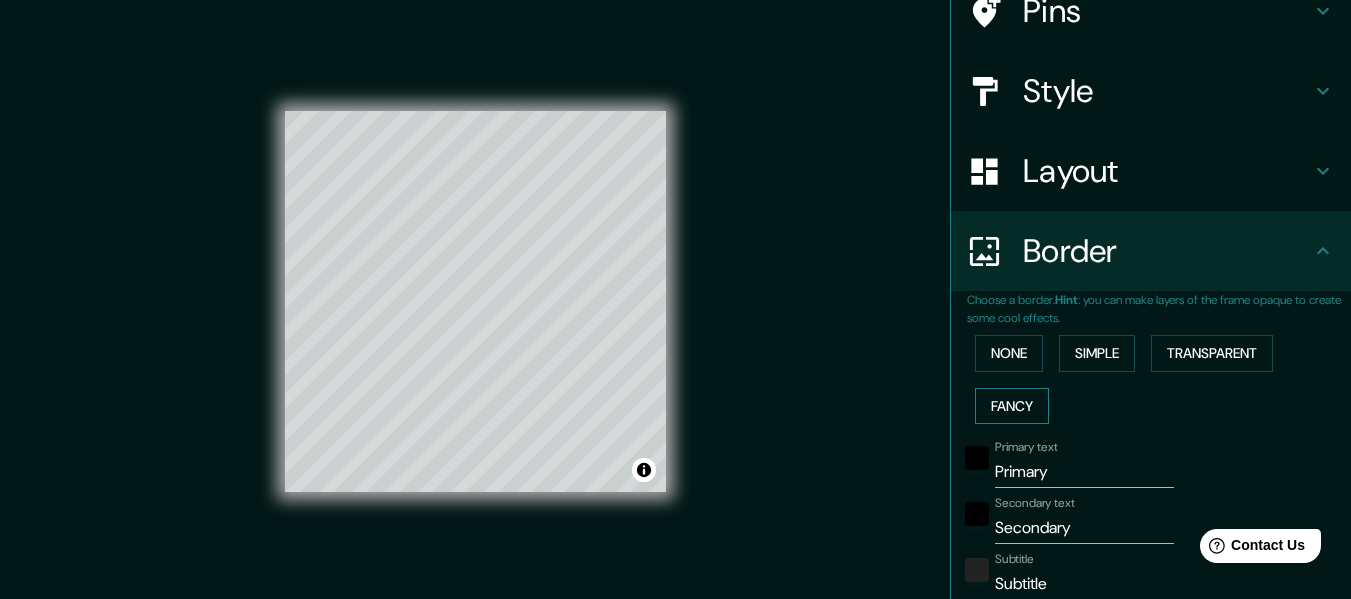 click on "Fancy" at bounding box center [1012, 406] 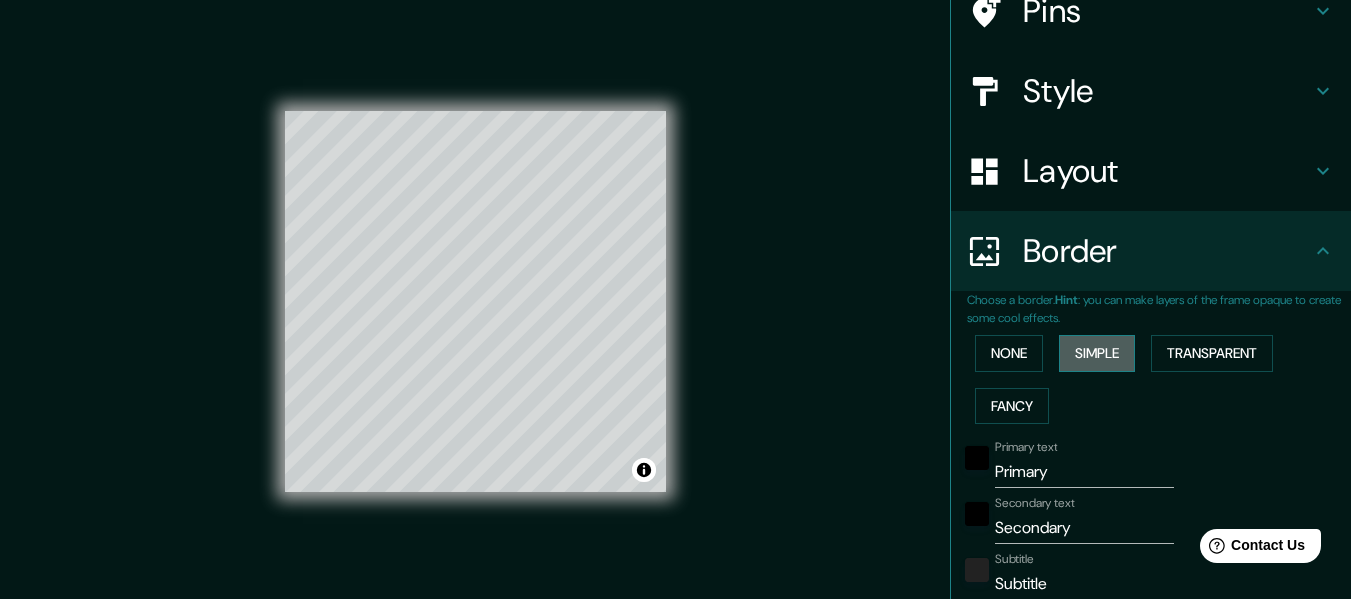 click on "Simple" at bounding box center [1097, 353] 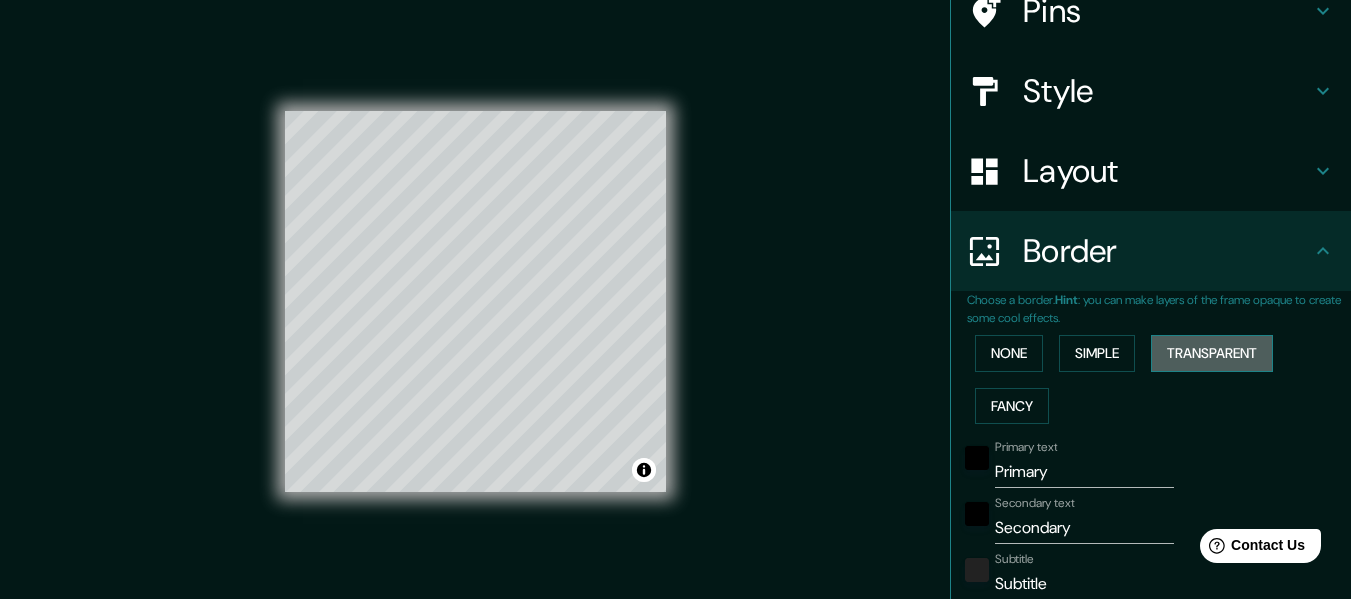 click on "Transparent" at bounding box center (1212, 353) 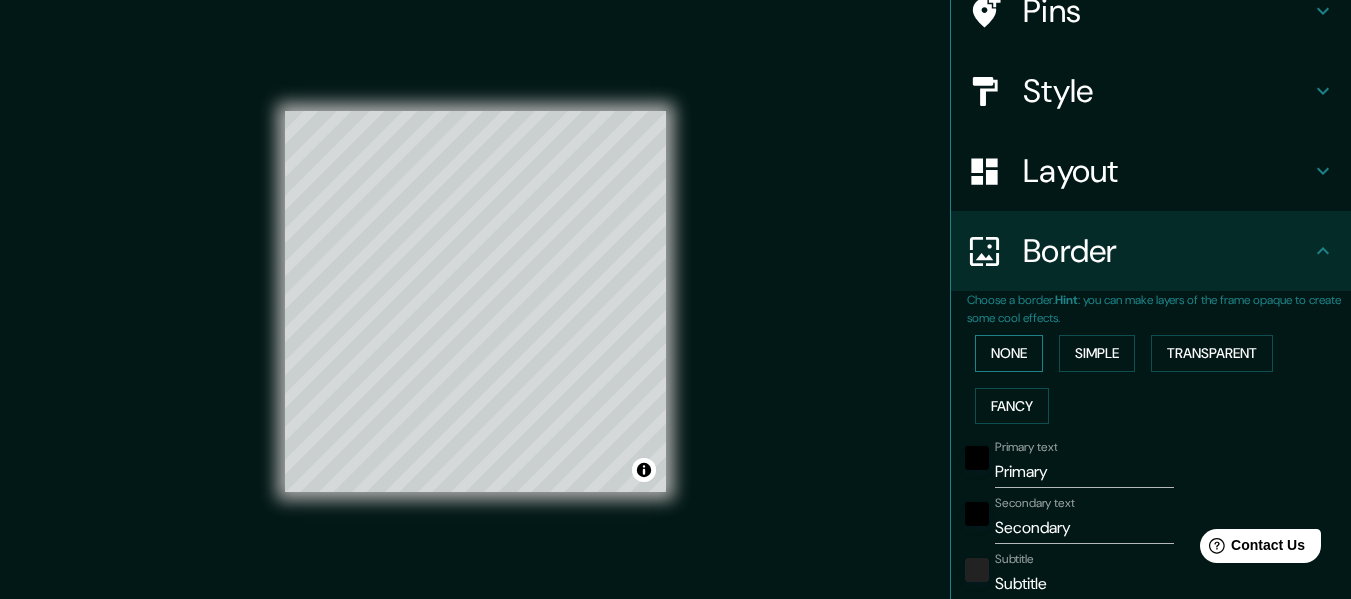 click on "None" at bounding box center (1009, 353) 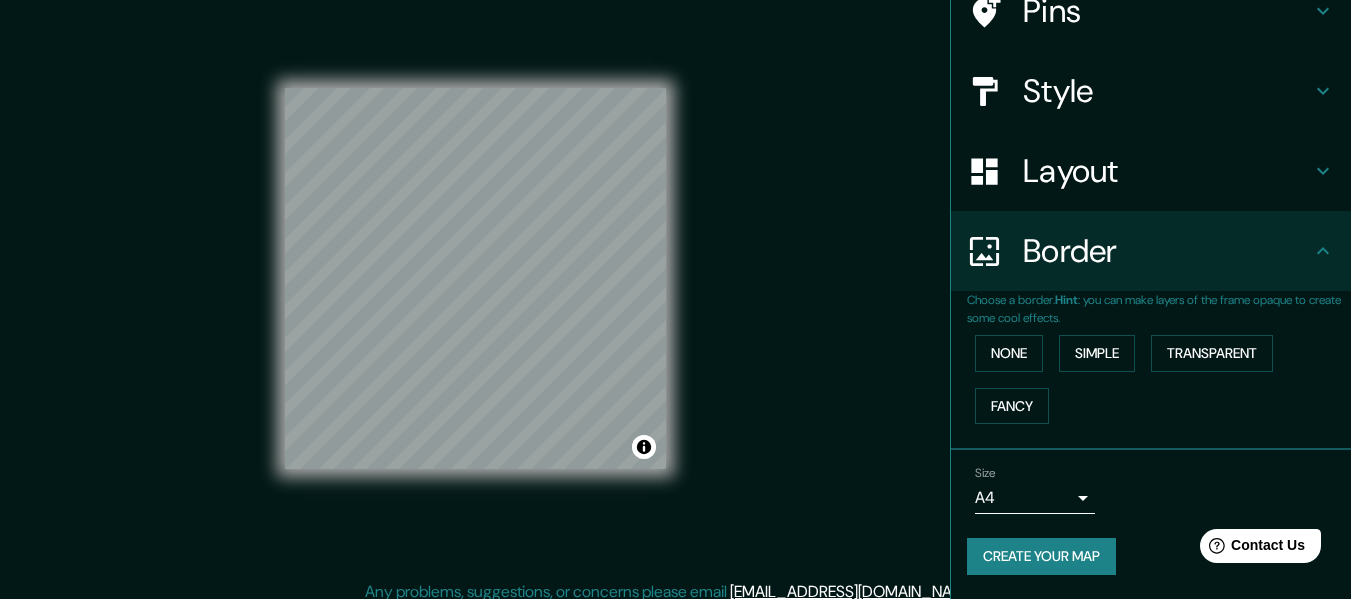 scroll, scrollTop: 36, scrollLeft: 0, axis: vertical 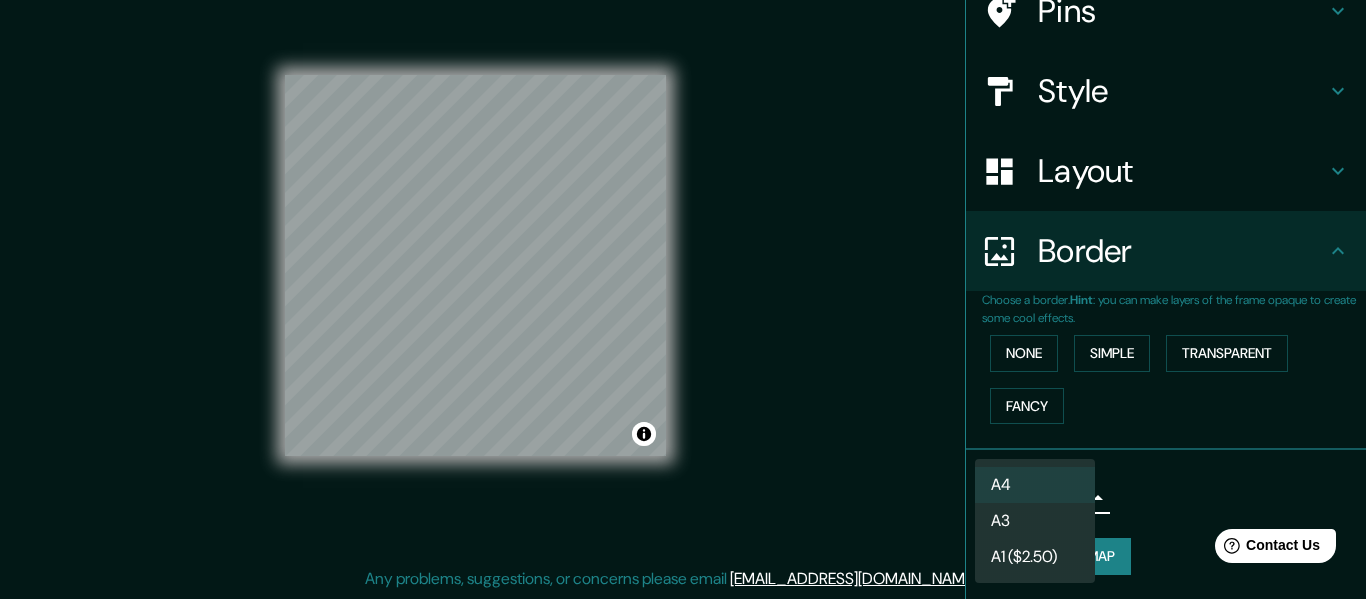 click on "Mappin Location Pins Style Layout Border Choose a border.  Hint : you can make layers of the frame opaque to create some cool effects. None Simple Transparent Fancy Size A4 single Create your map © Mapbox   © OpenStreetMap   Improve this map Any problems, suggestions, or concerns please email    [EMAIL_ADDRESS][DOMAIN_NAME] . . . A4 A3 A1 ($2.50)" at bounding box center (683, 263) 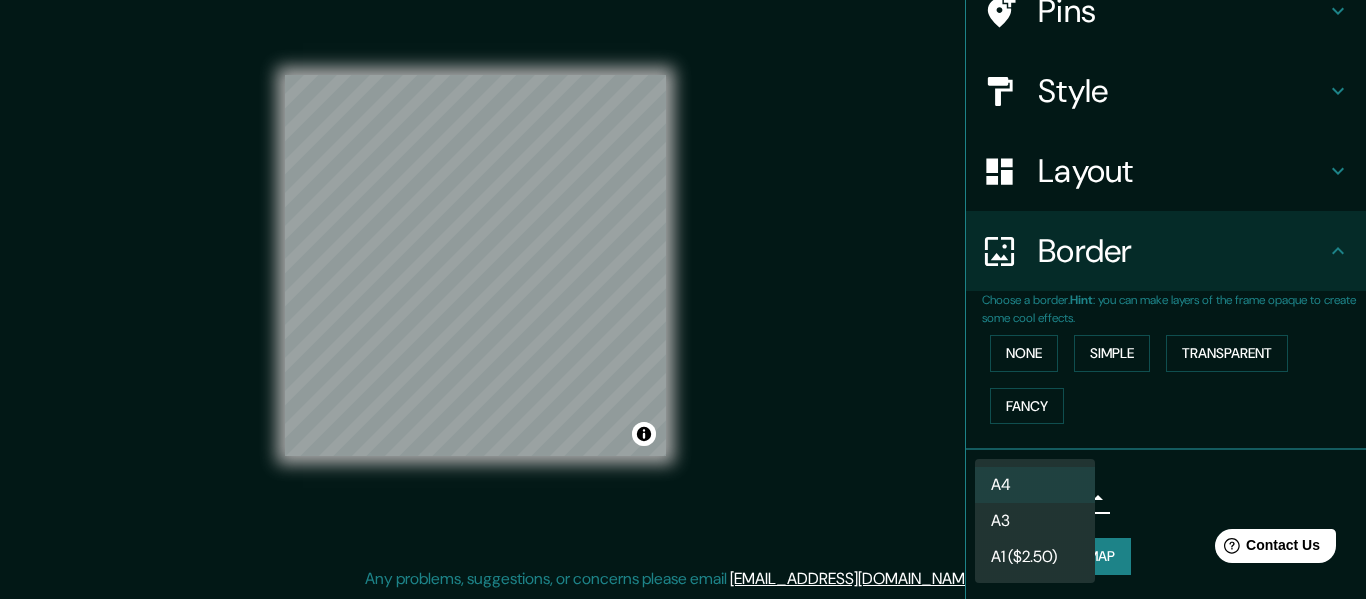 click at bounding box center [683, 299] 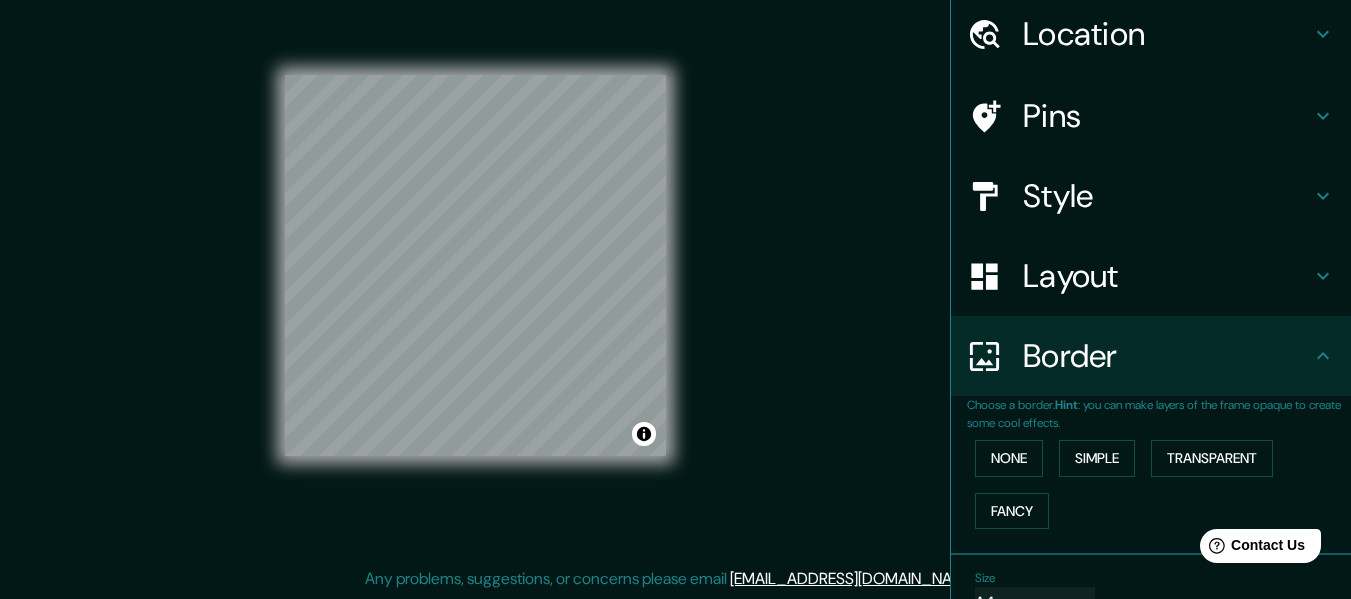 scroll, scrollTop: 0, scrollLeft: 0, axis: both 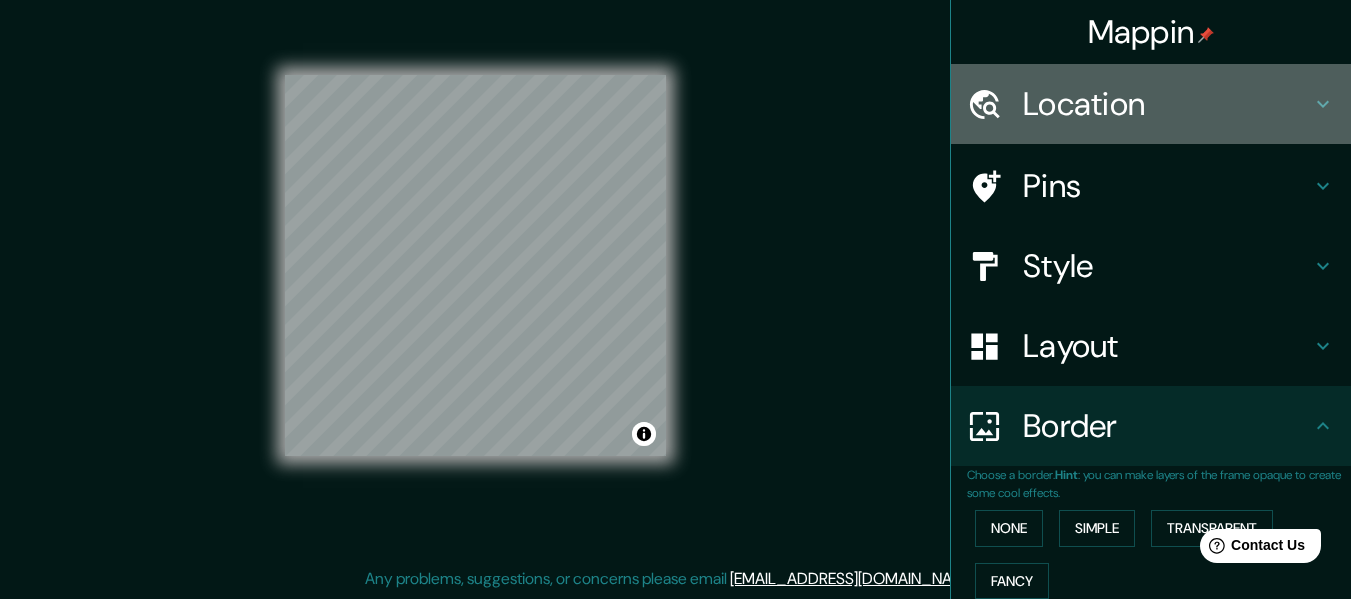 click on "Location" at bounding box center [1167, 104] 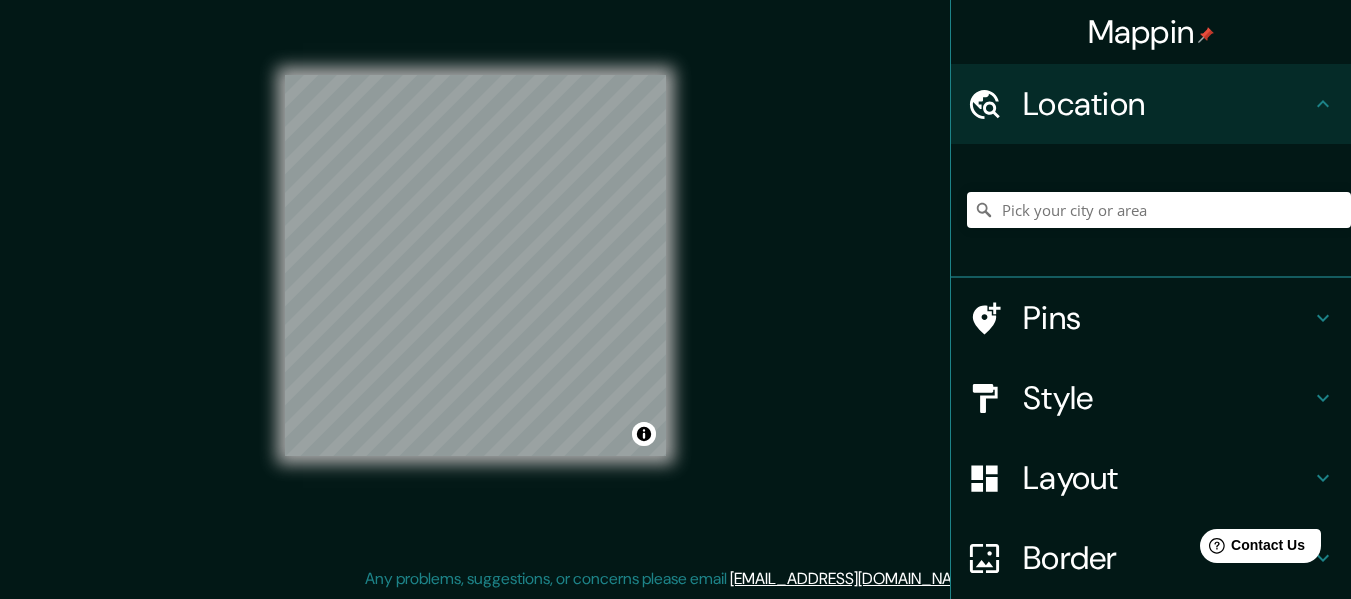 scroll, scrollTop: 11, scrollLeft: 0, axis: vertical 